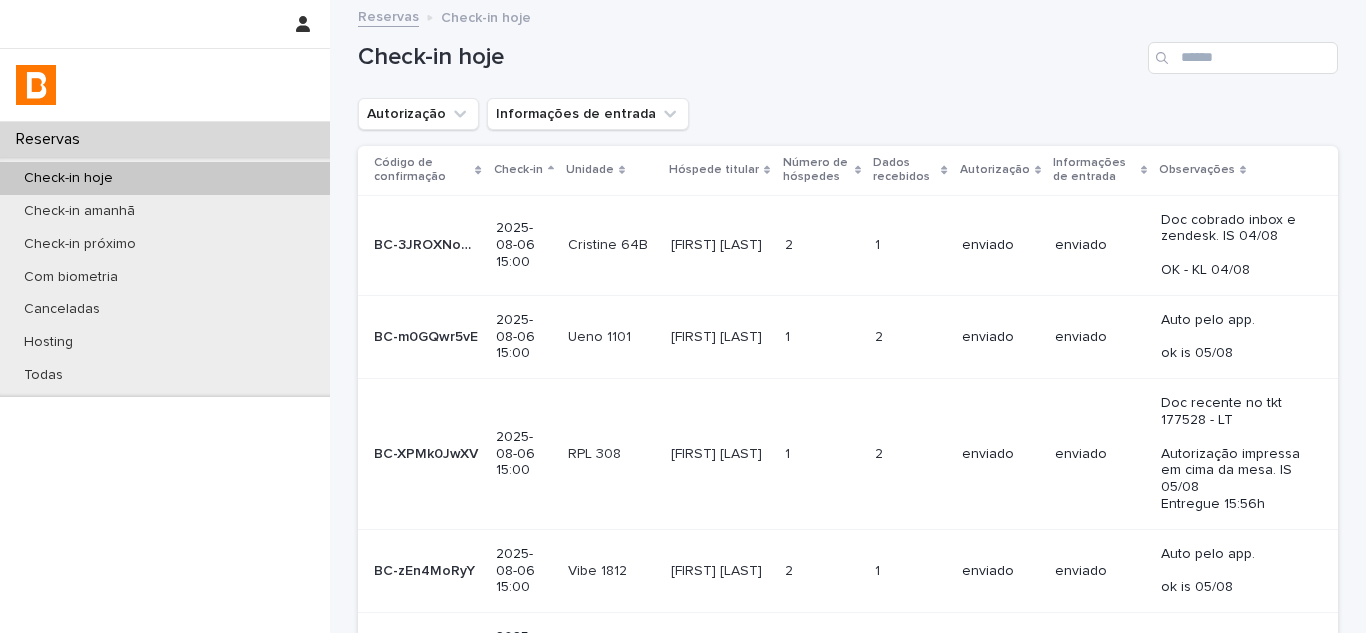 scroll, scrollTop: 0, scrollLeft: 0, axis: both 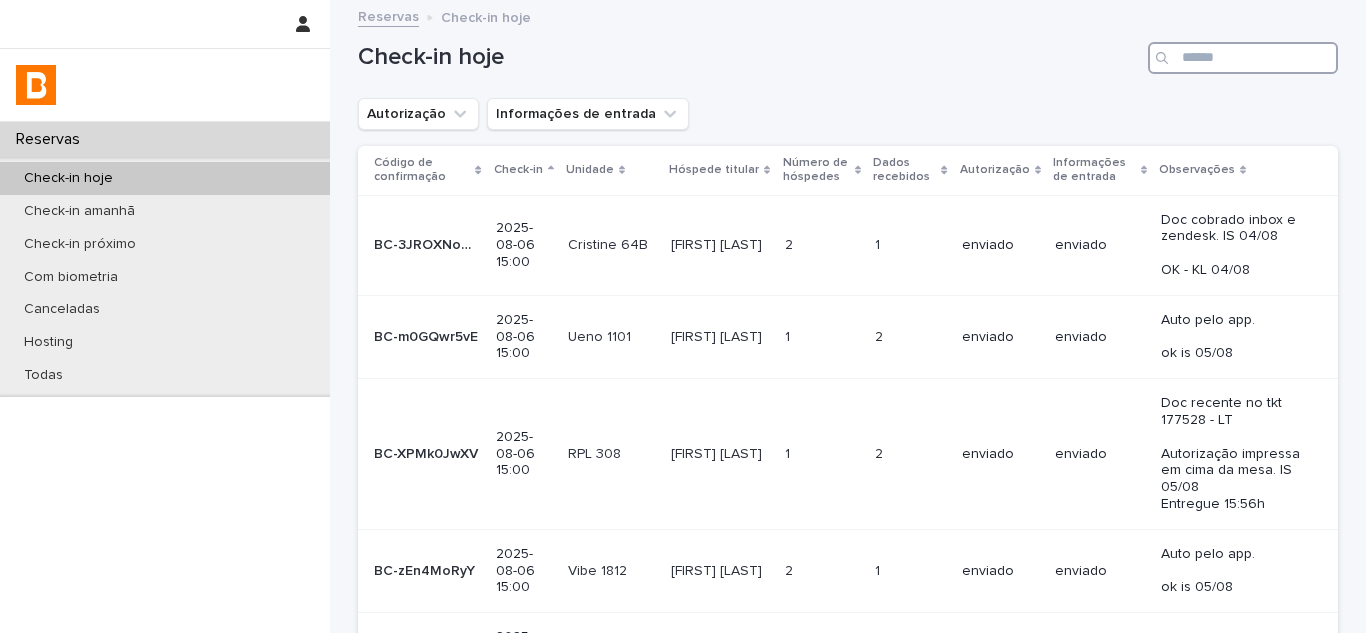 click at bounding box center (1243, 58) 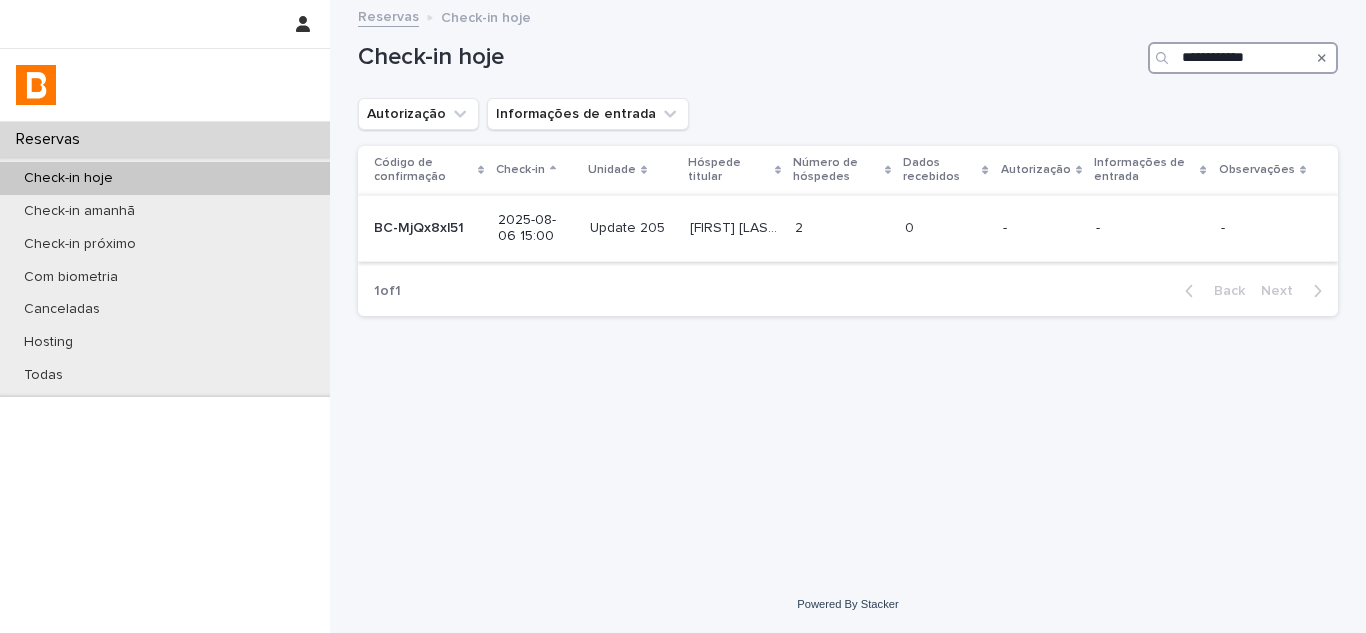 type on "**********" 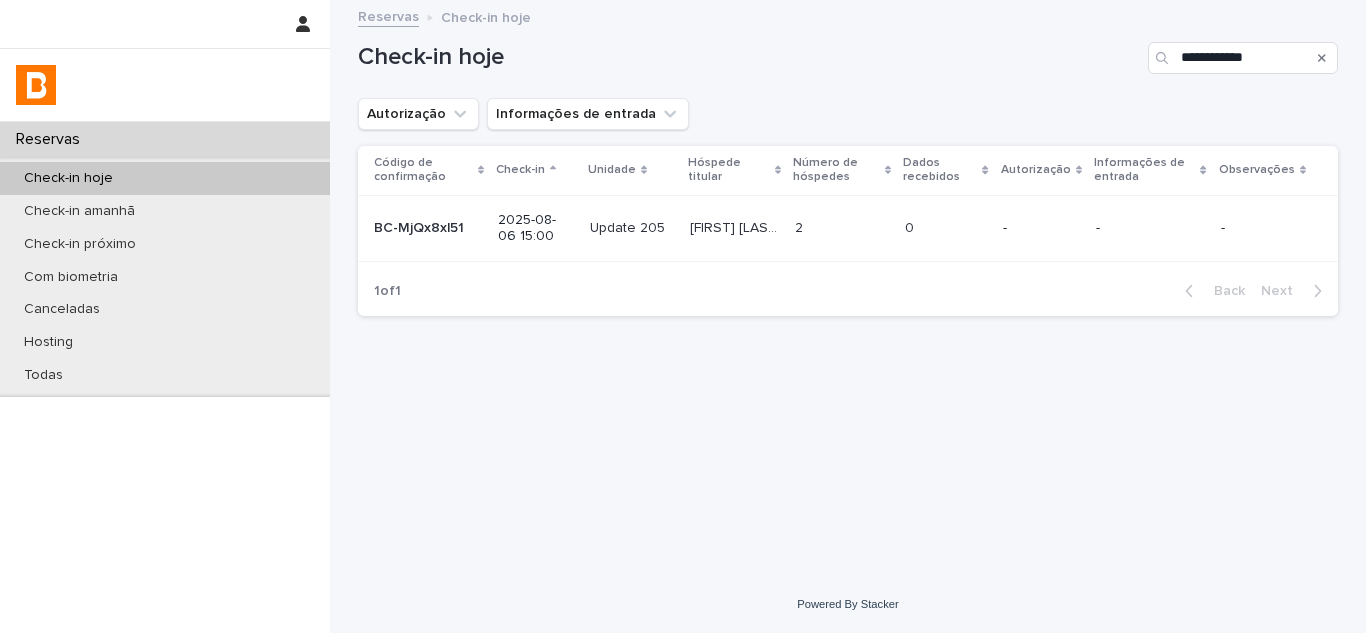 click on "0 0" at bounding box center [946, 228] 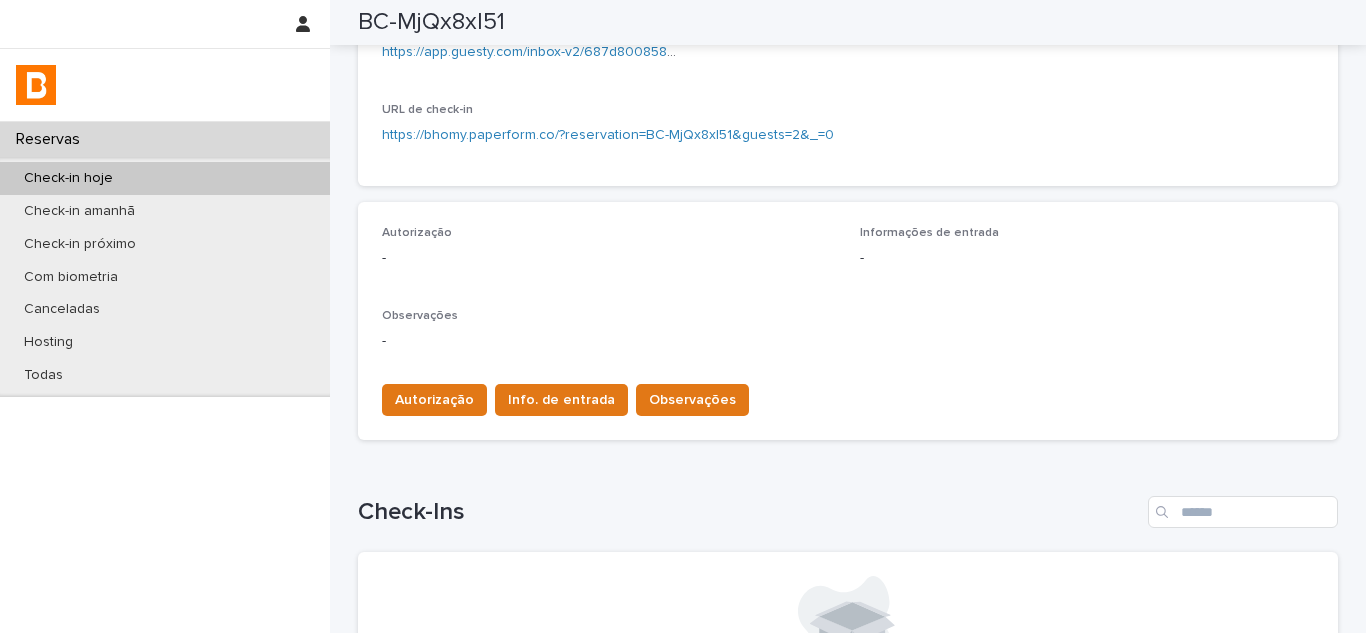 scroll, scrollTop: 500, scrollLeft: 0, axis: vertical 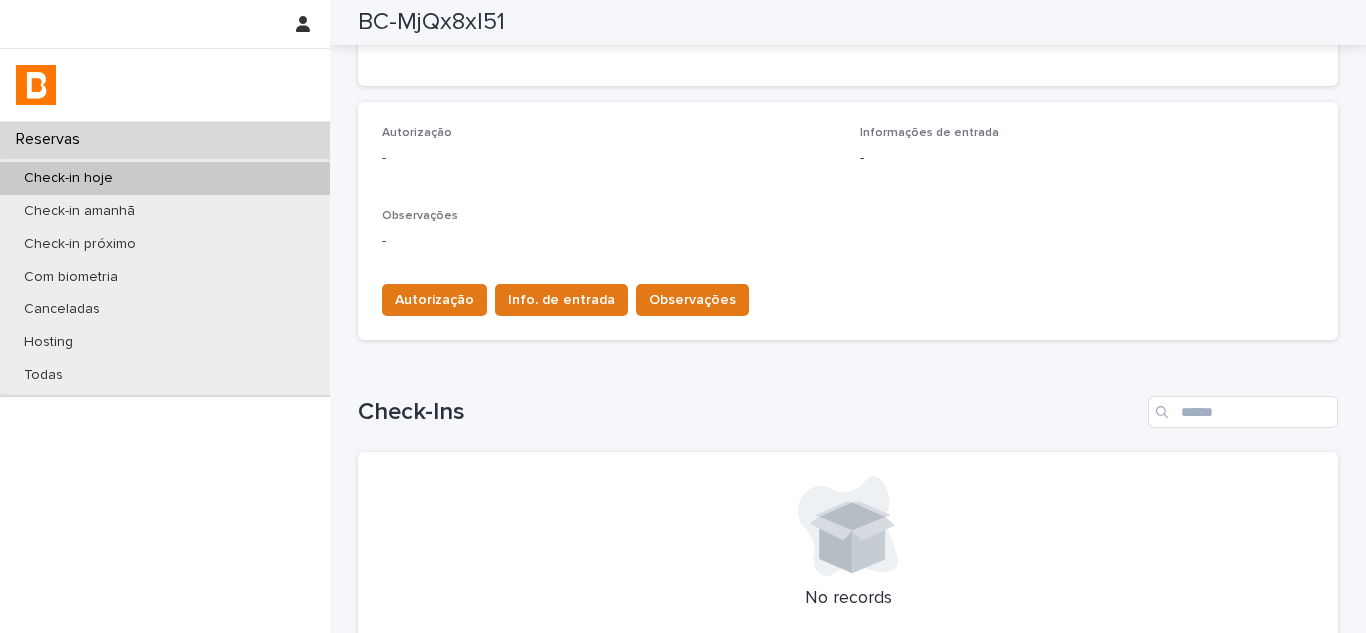 click on "Loading... Saving… Check-Ins No records" at bounding box center [848, 527] 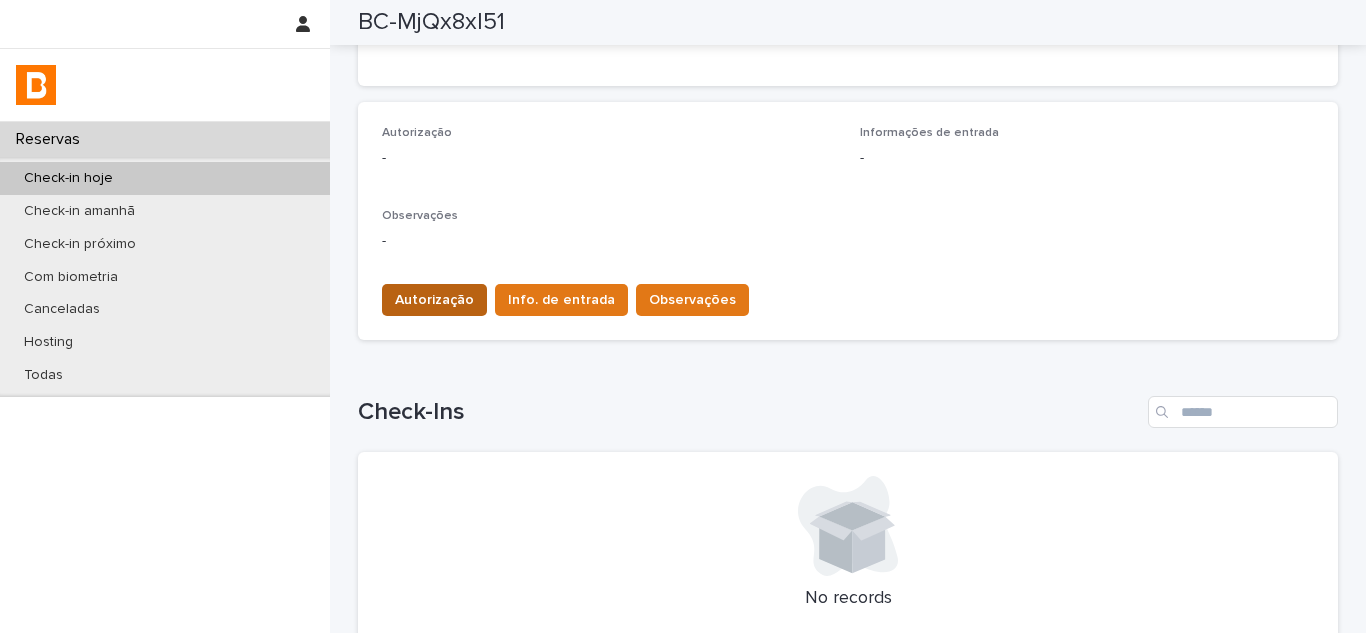 click on "Autorização" at bounding box center (434, 300) 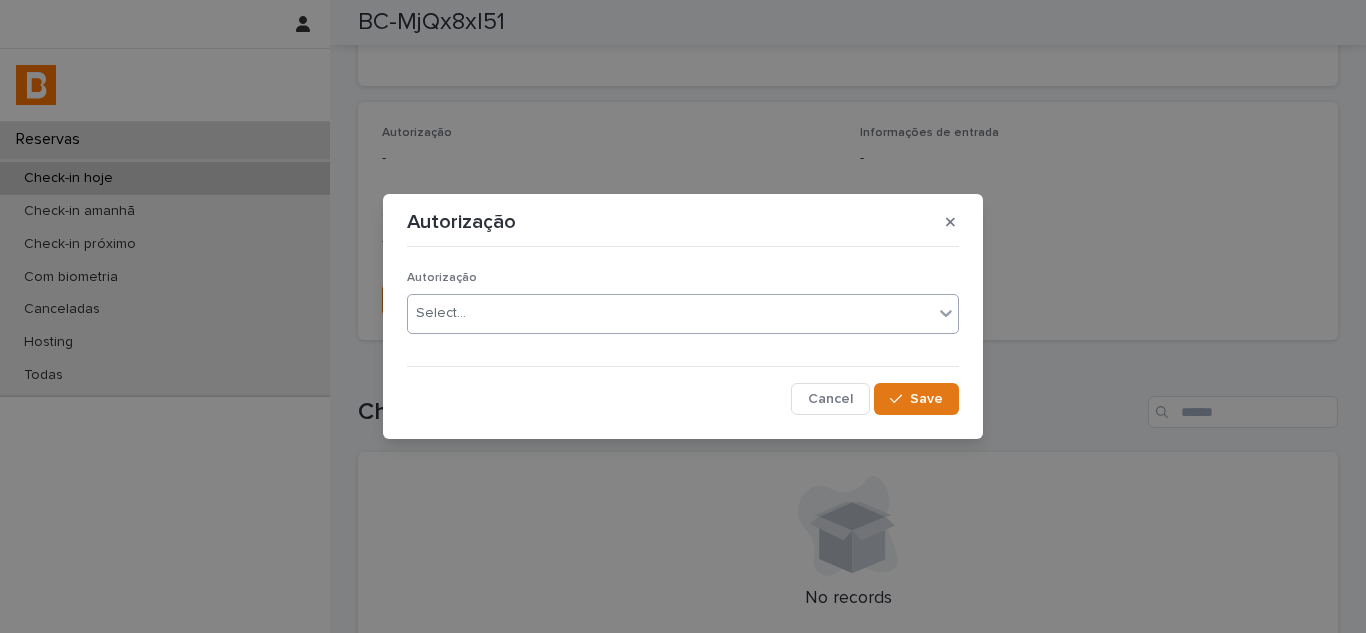 click on "Select..." at bounding box center [670, 313] 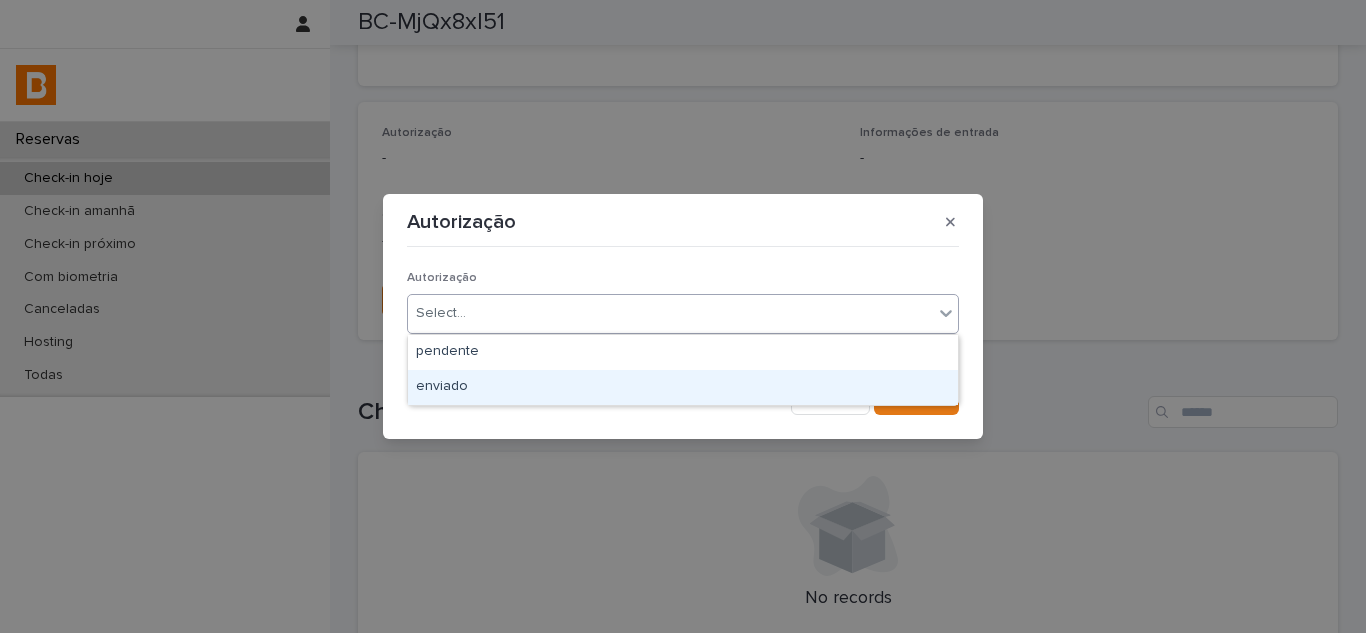 click on "enviado" at bounding box center (683, 387) 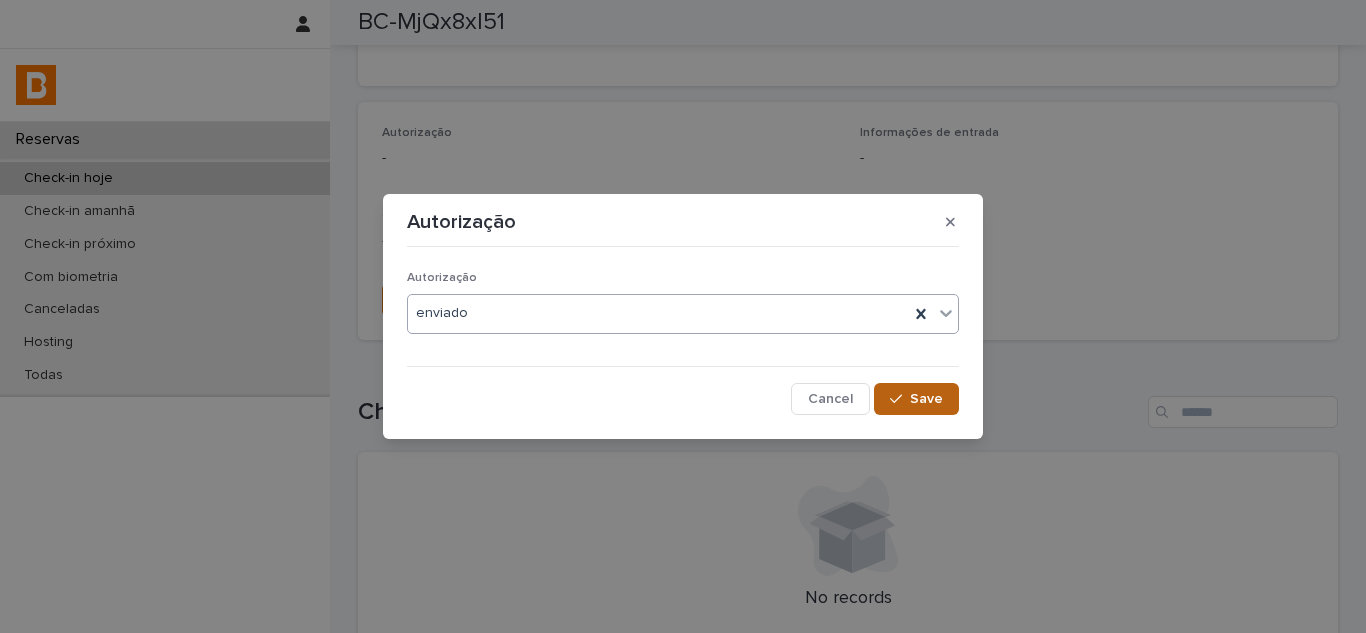 click on "Save" at bounding box center (926, 399) 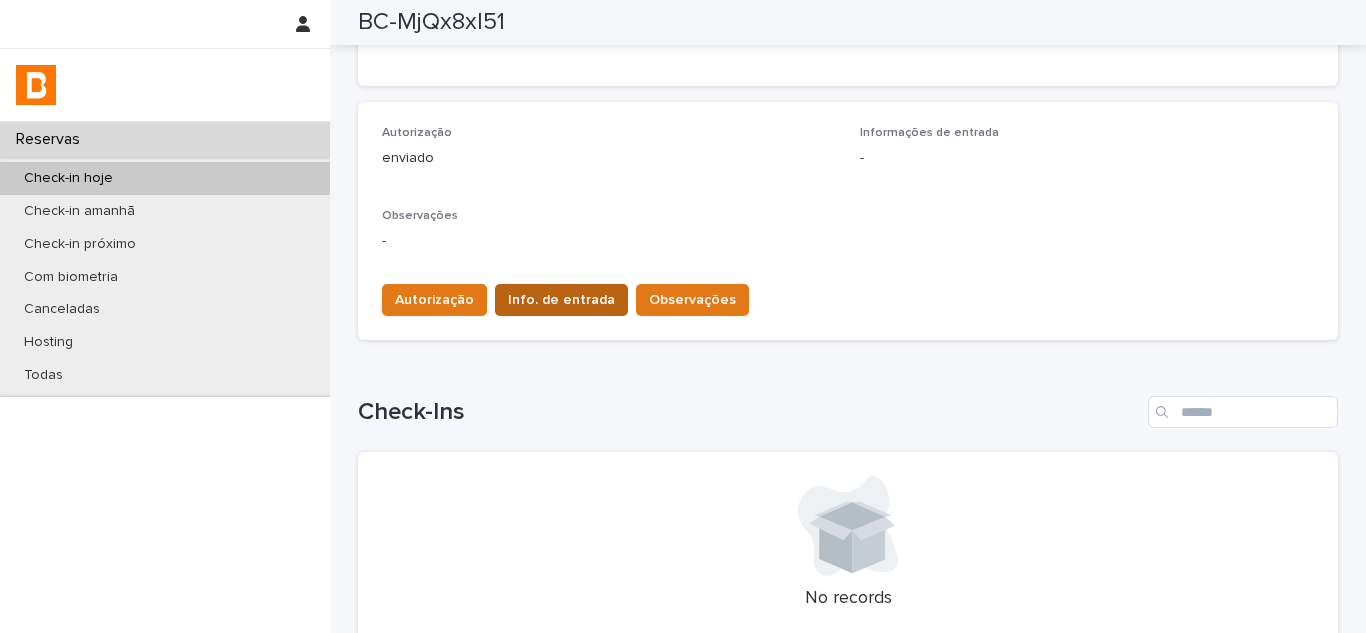click on "Info. de entrada" at bounding box center [561, 300] 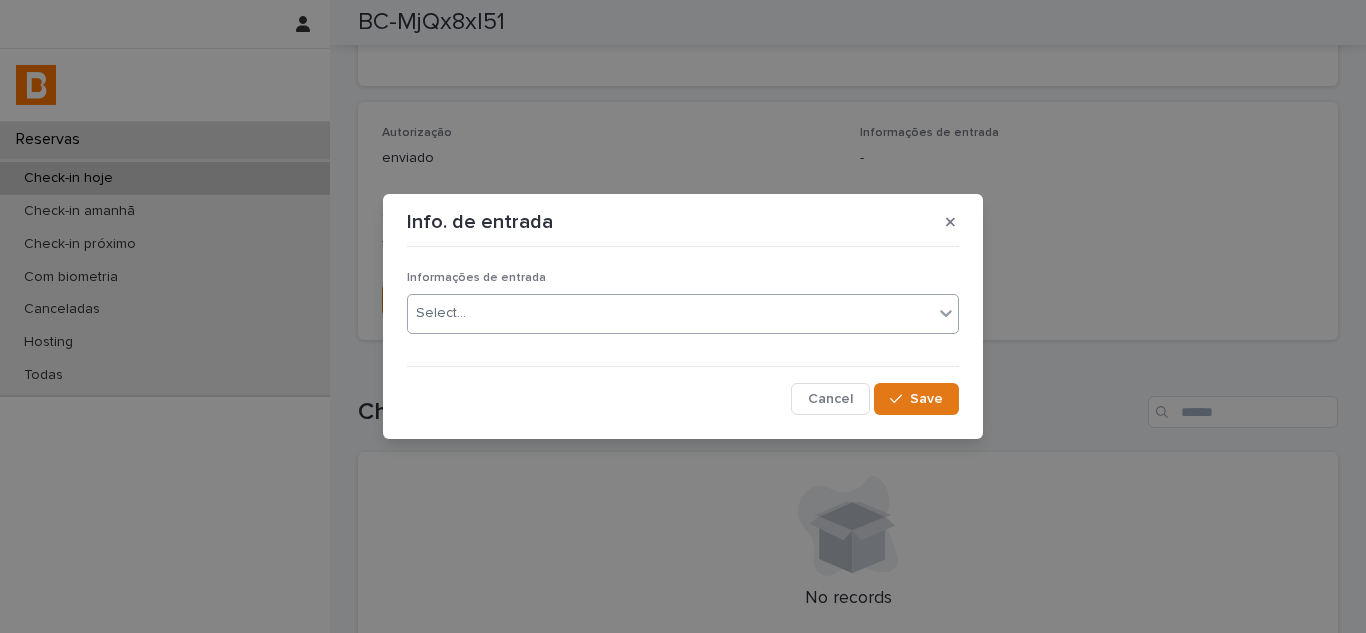 click on "Select..." at bounding box center [670, 313] 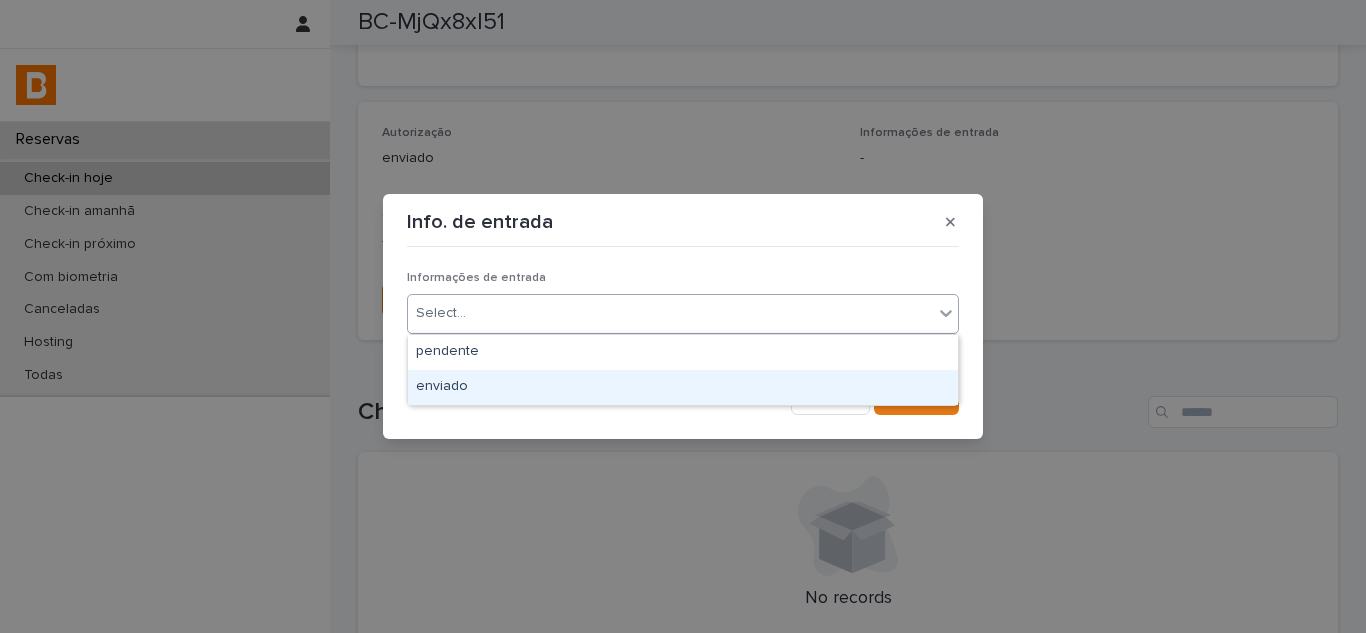 click on "enviado" at bounding box center [683, 387] 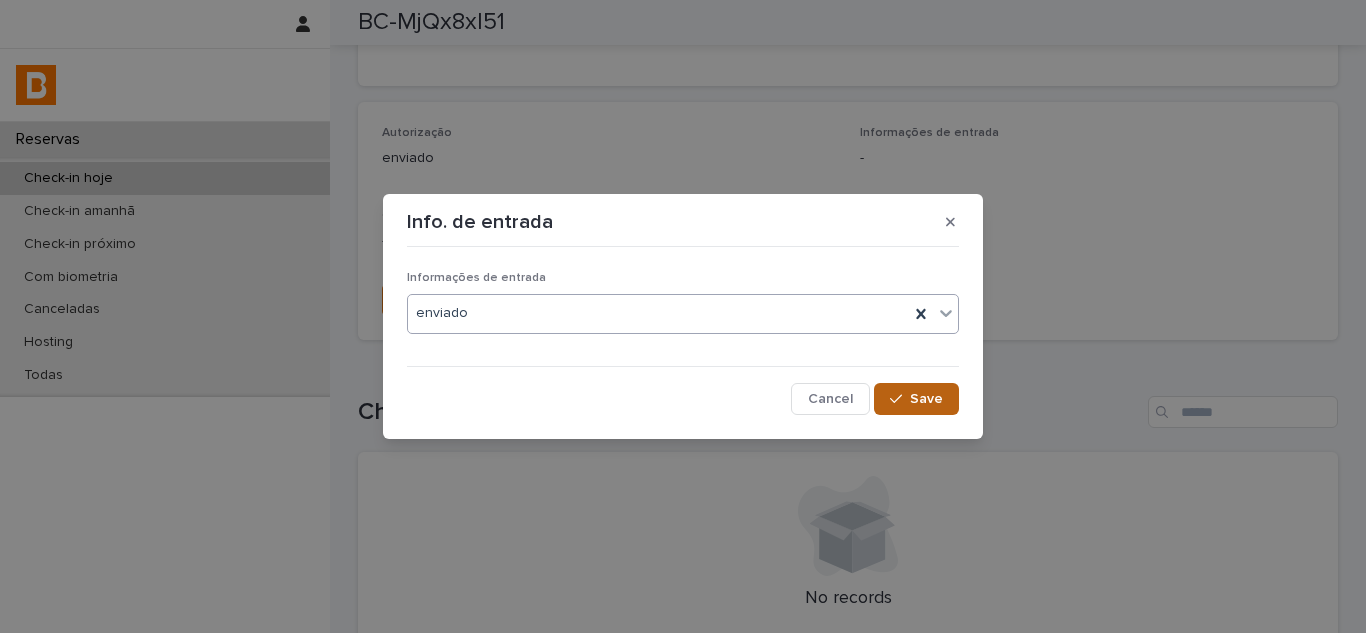 drag, startPoint x: 924, startPoint y: 392, endPoint x: 861, endPoint y: 387, distance: 63.1981 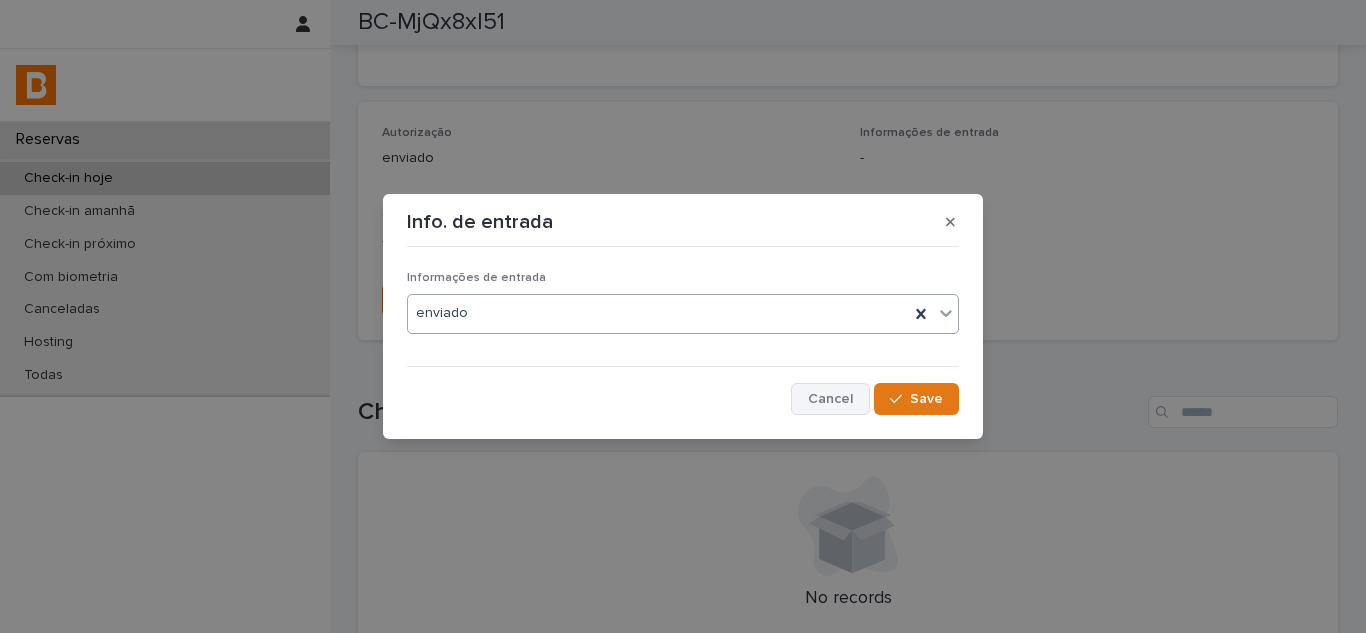 click on "Save" at bounding box center [926, 399] 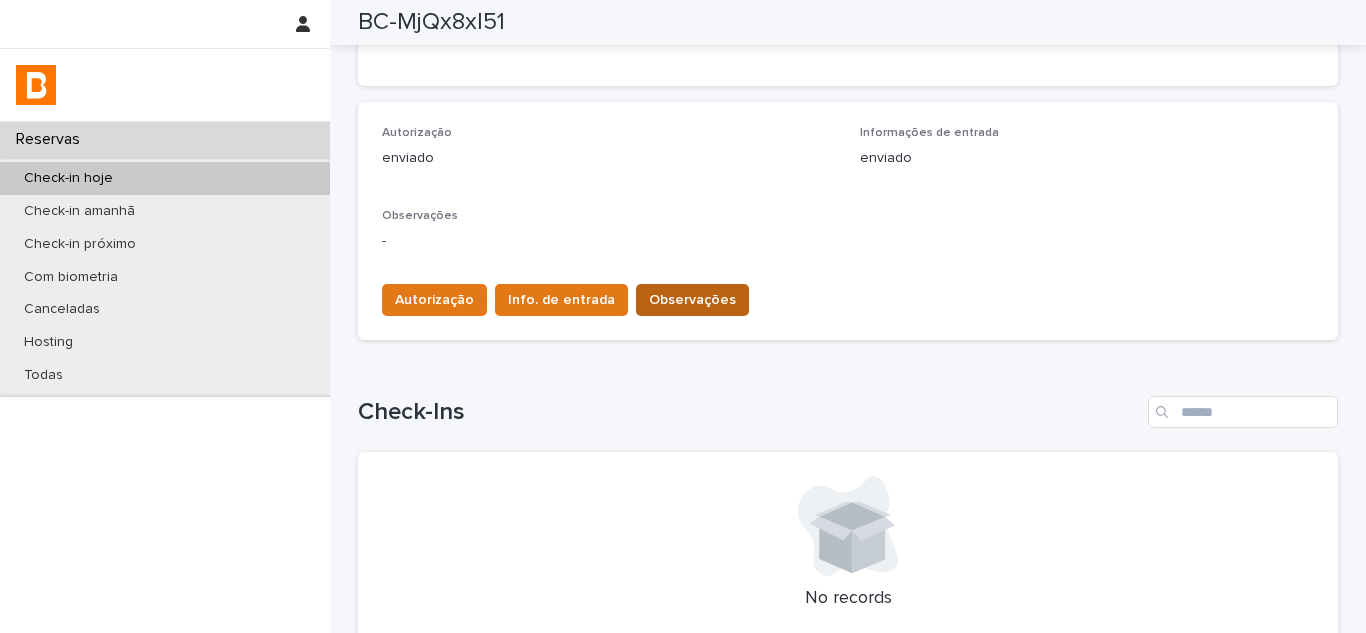 click on "Observações" at bounding box center (692, 300) 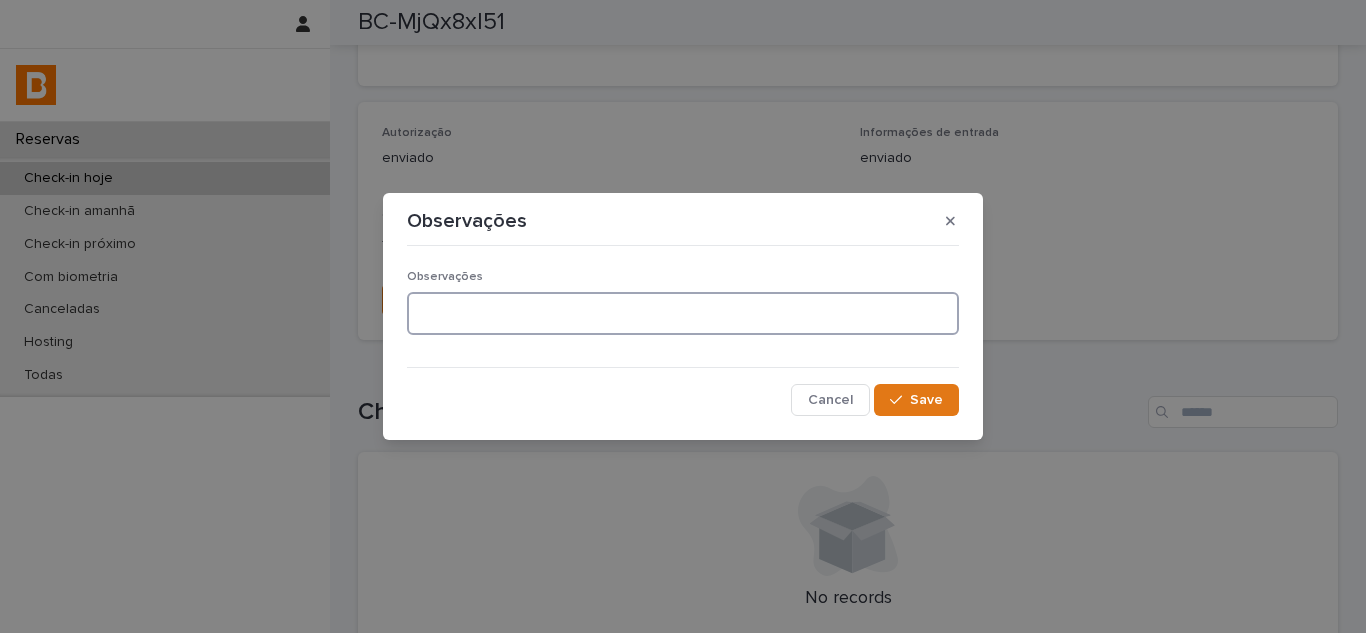 click at bounding box center [683, 313] 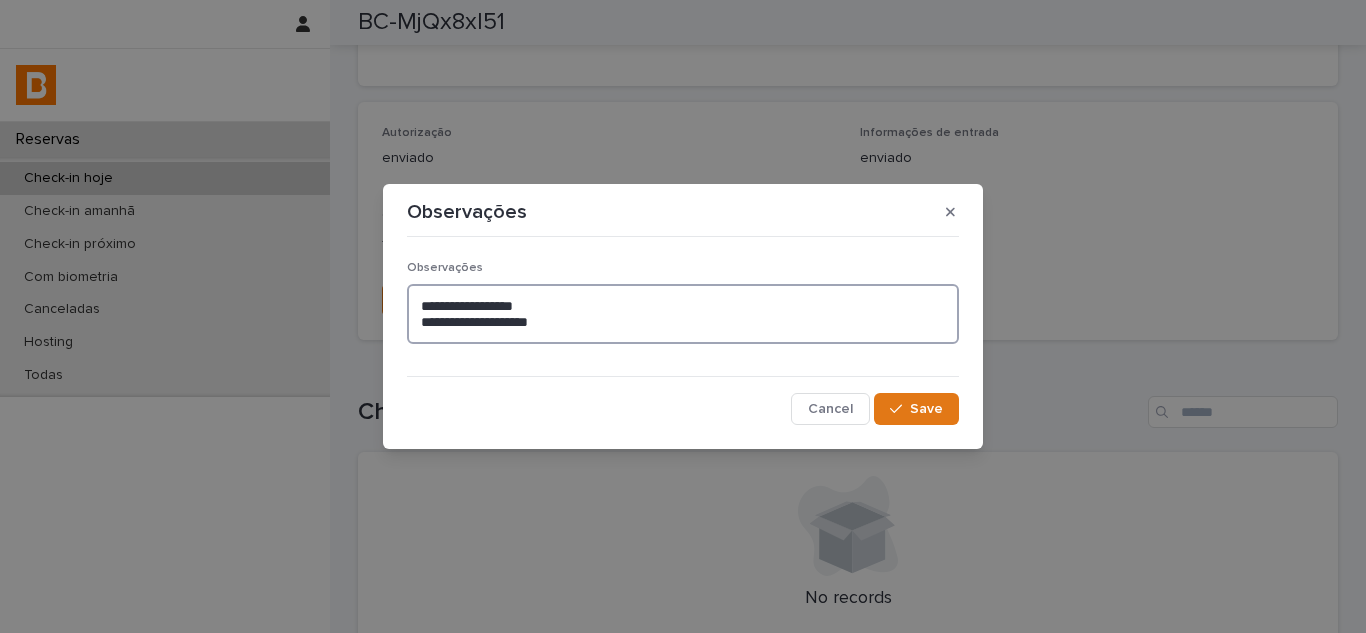 paste on "********" 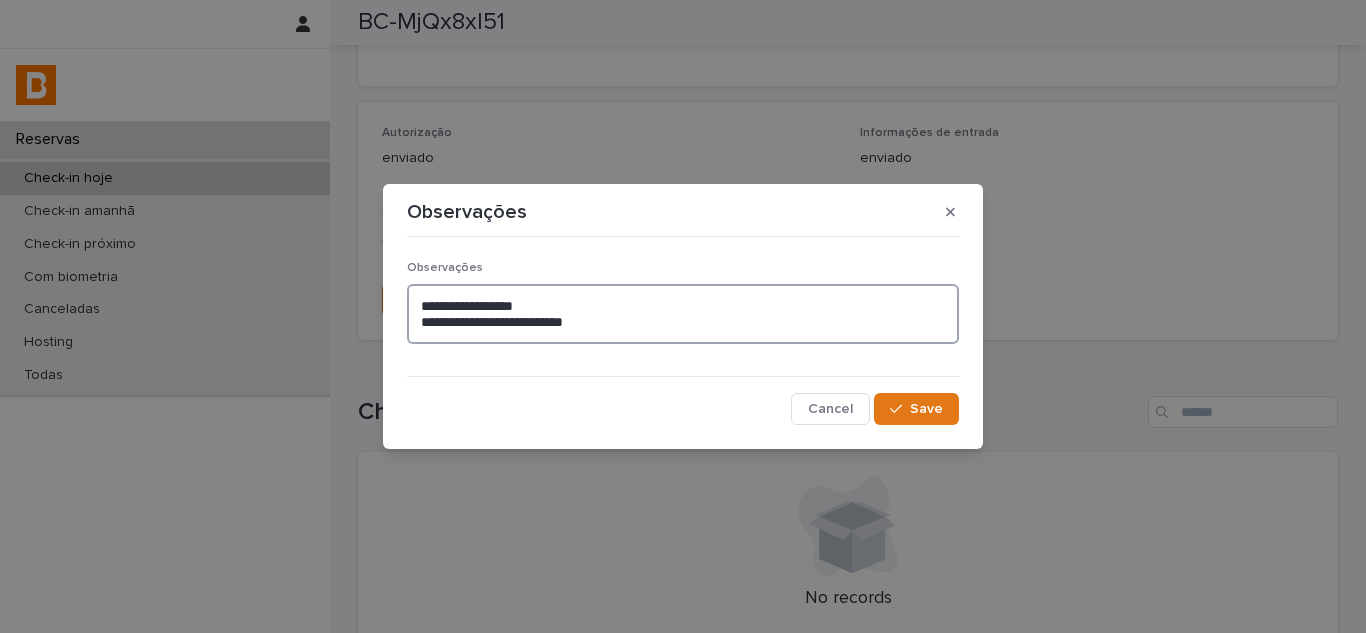 click on "**********" at bounding box center [683, 314] 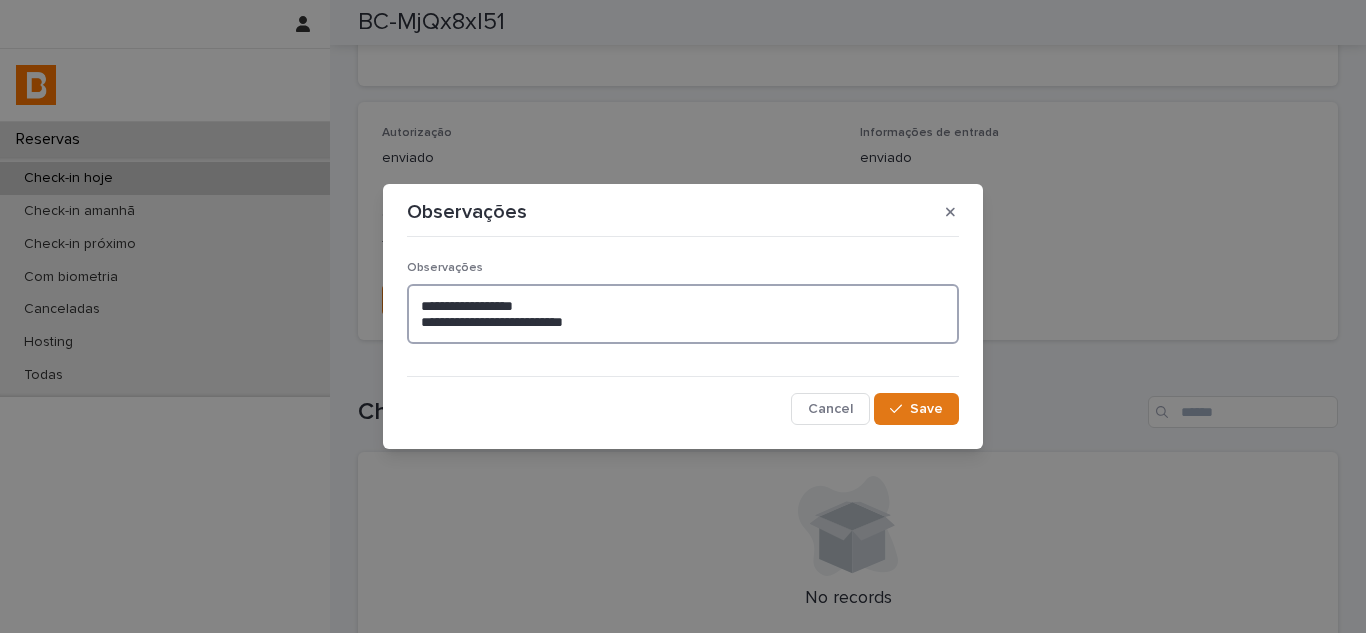 click on "**********" at bounding box center [683, 314] 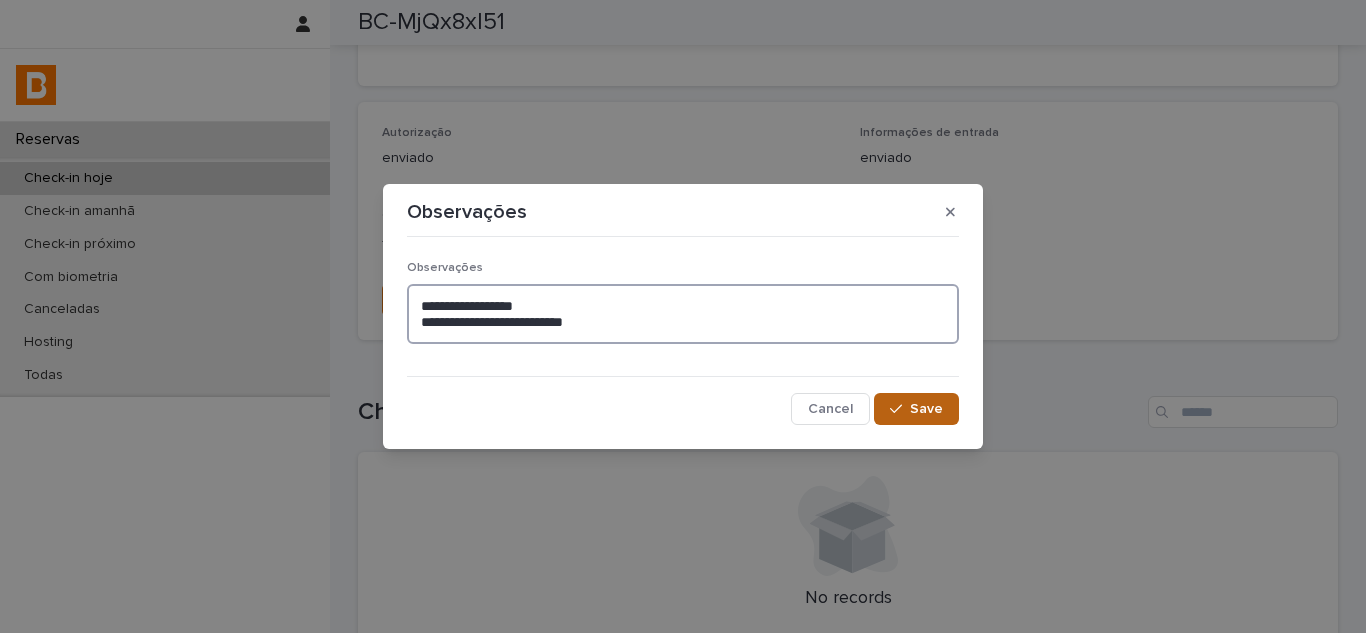type on "**********" 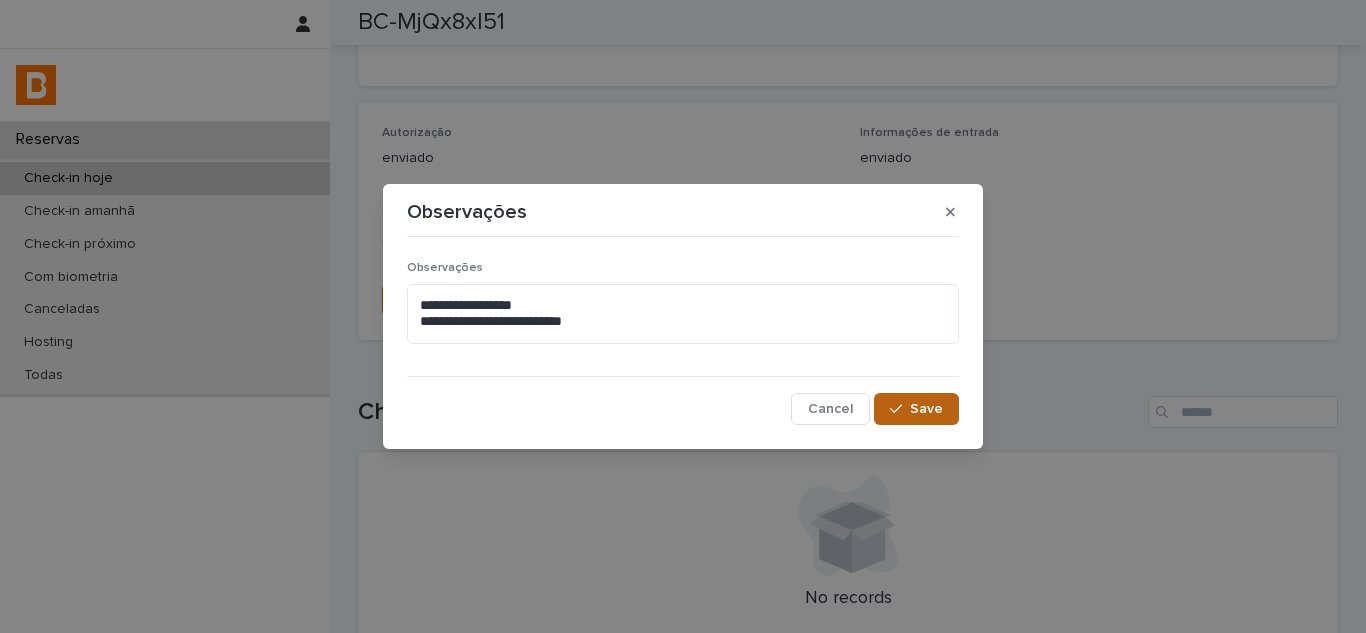 click on "Save" at bounding box center (926, 409) 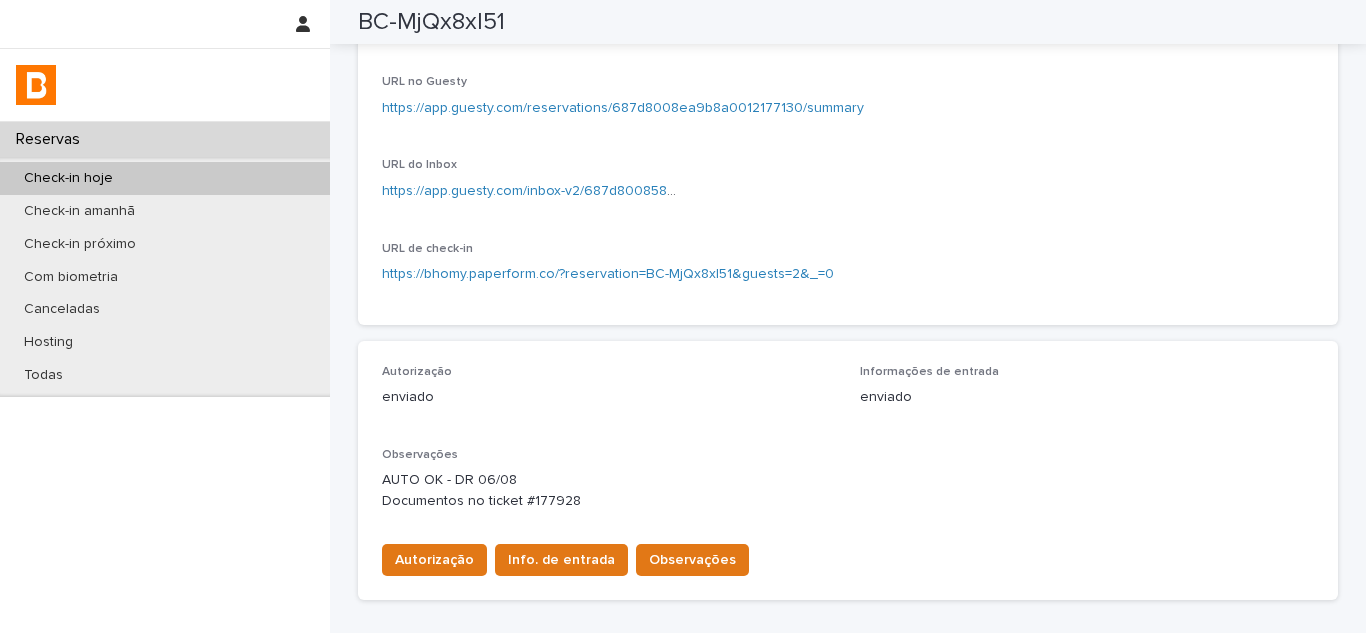 scroll, scrollTop: 0, scrollLeft: 0, axis: both 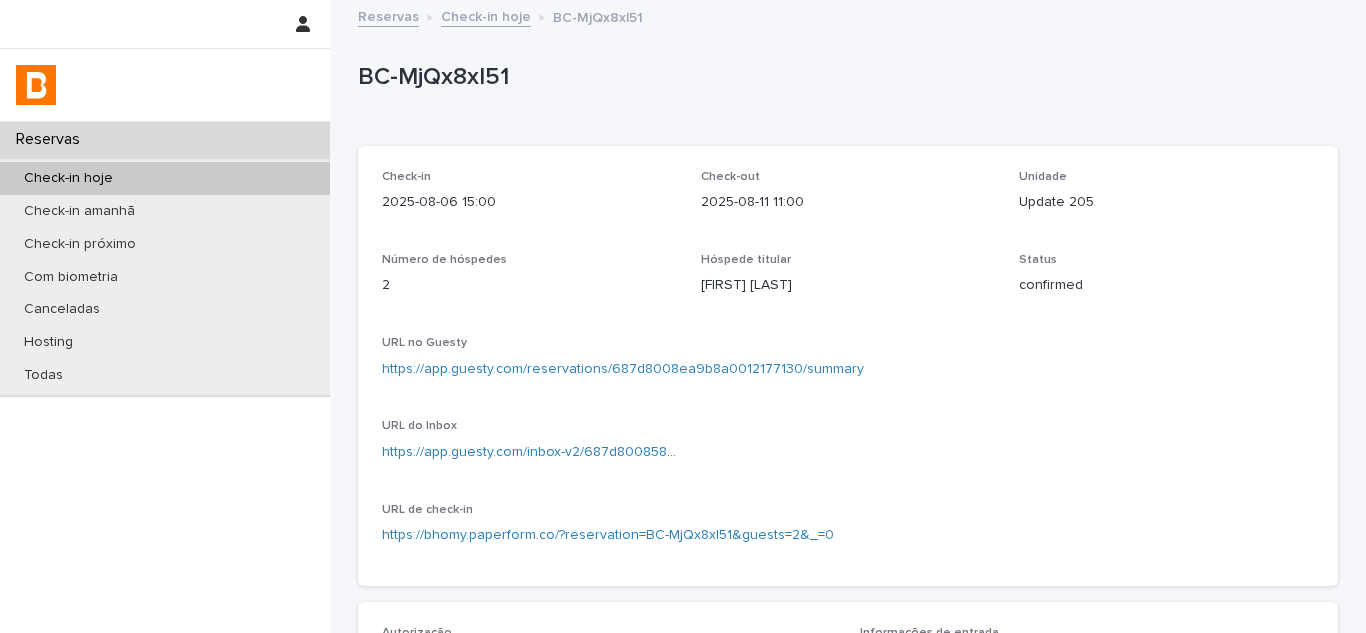 click on "Check-in hoje" at bounding box center (165, 178) 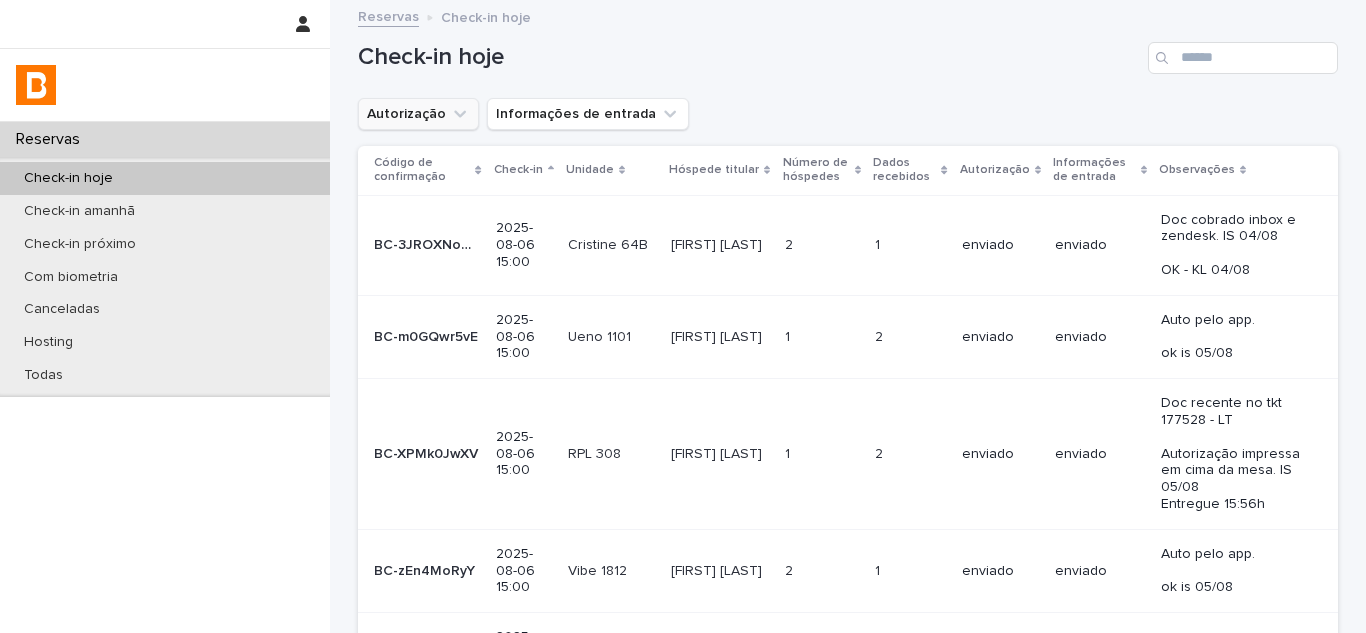 click 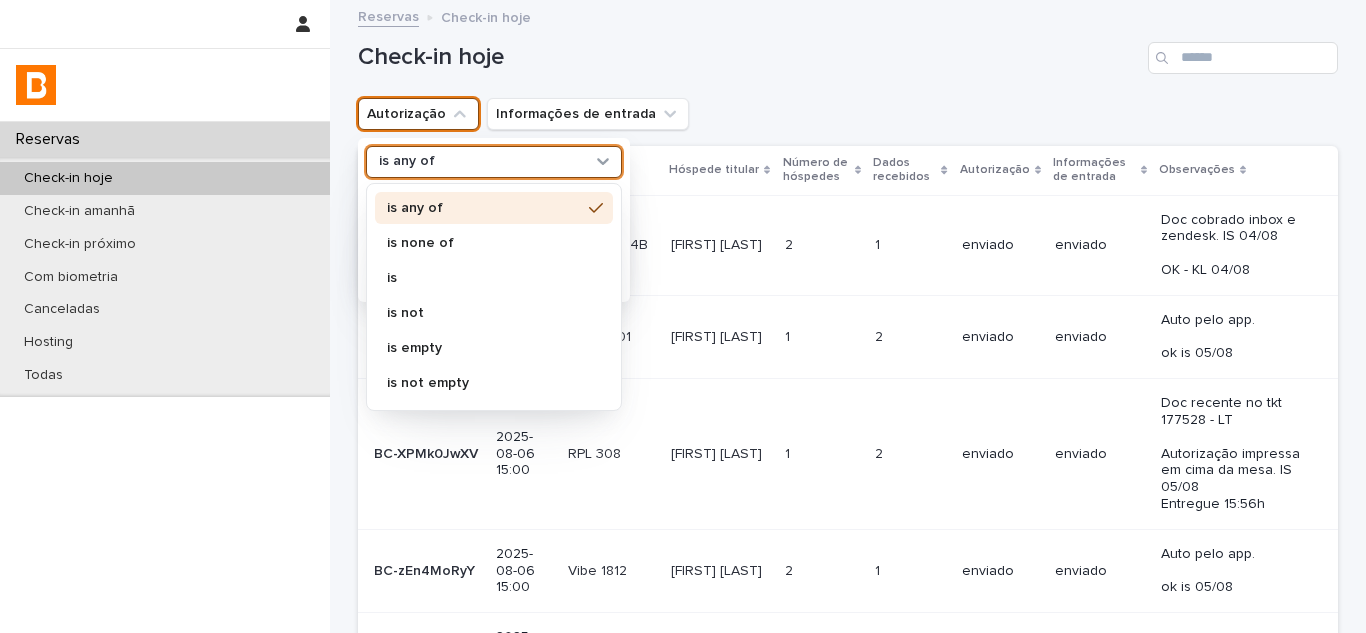 click on "is any of" at bounding box center (481, 161) 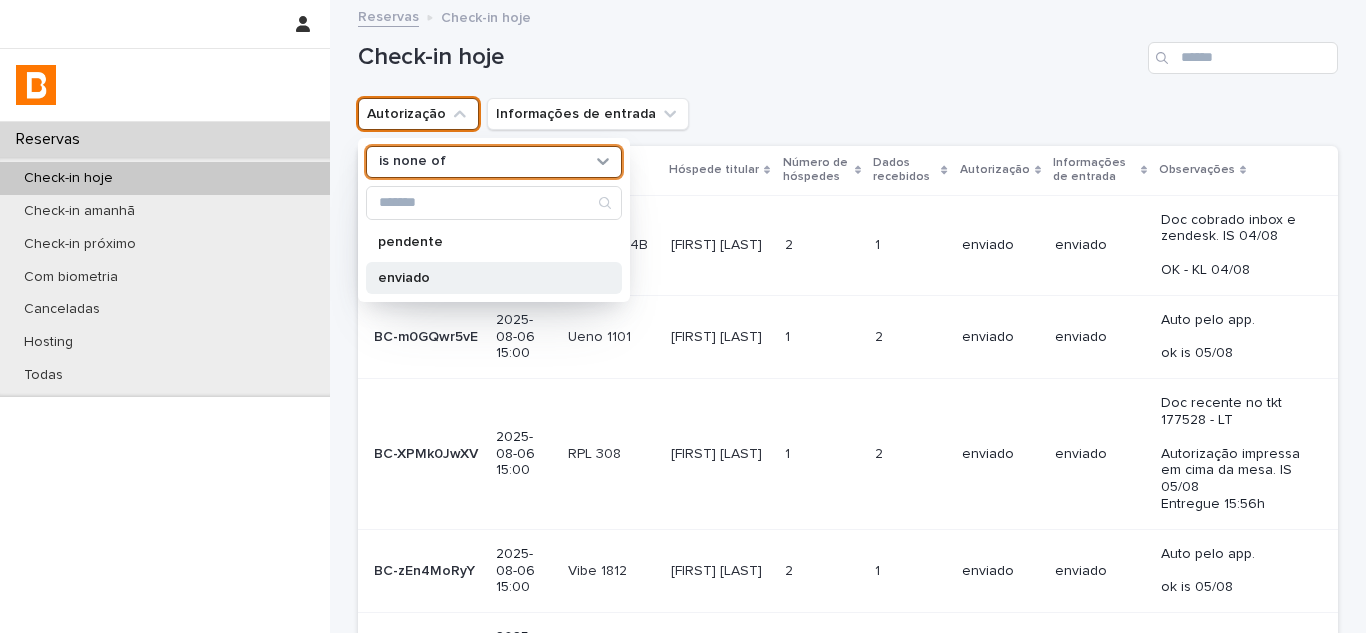 click on "enviado" at bounding box center [484, 278] 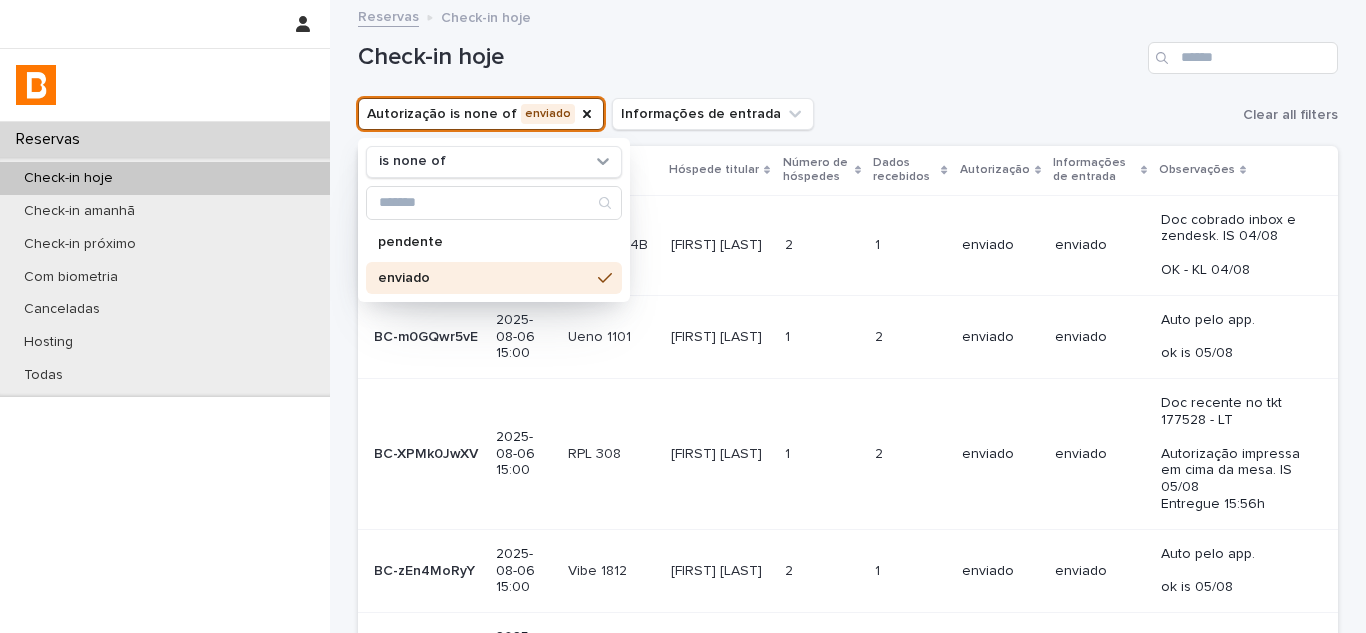 click on "Autorização is none of enviado is none of pendente enviado Informações de entrada Clear all filters" at bounding box center [848, 114] 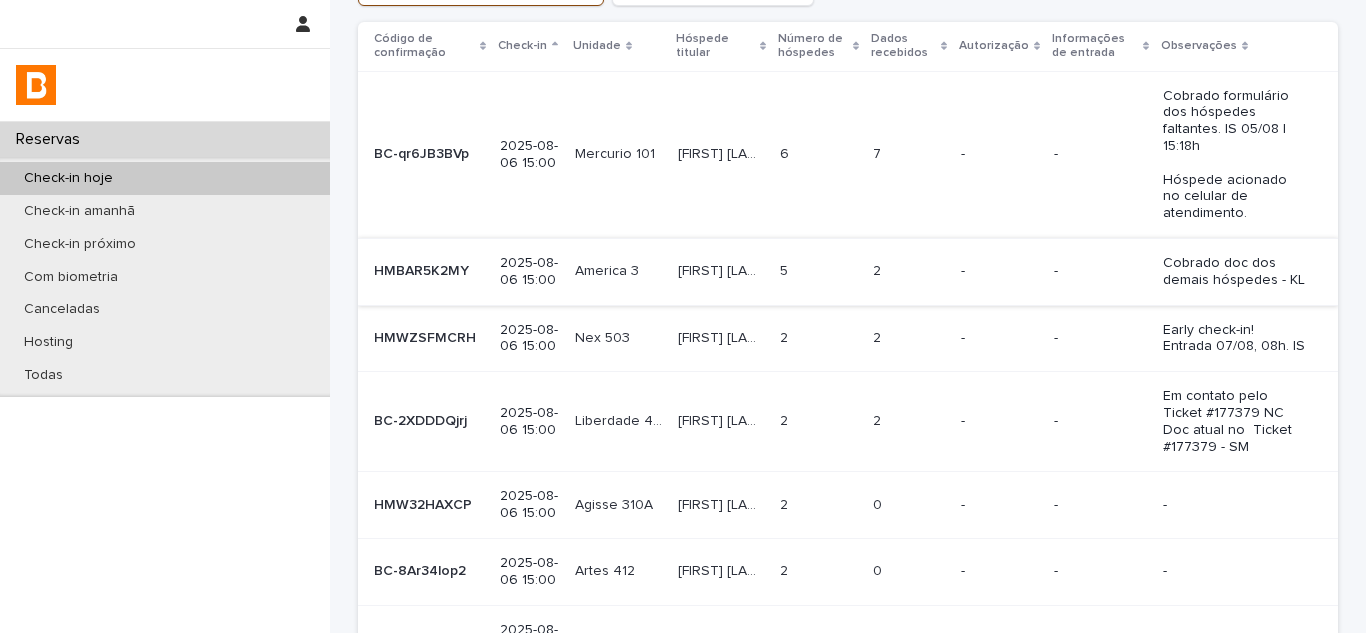 scroll, scrollTop: 224, scrollLeft: 0, axis: vertical 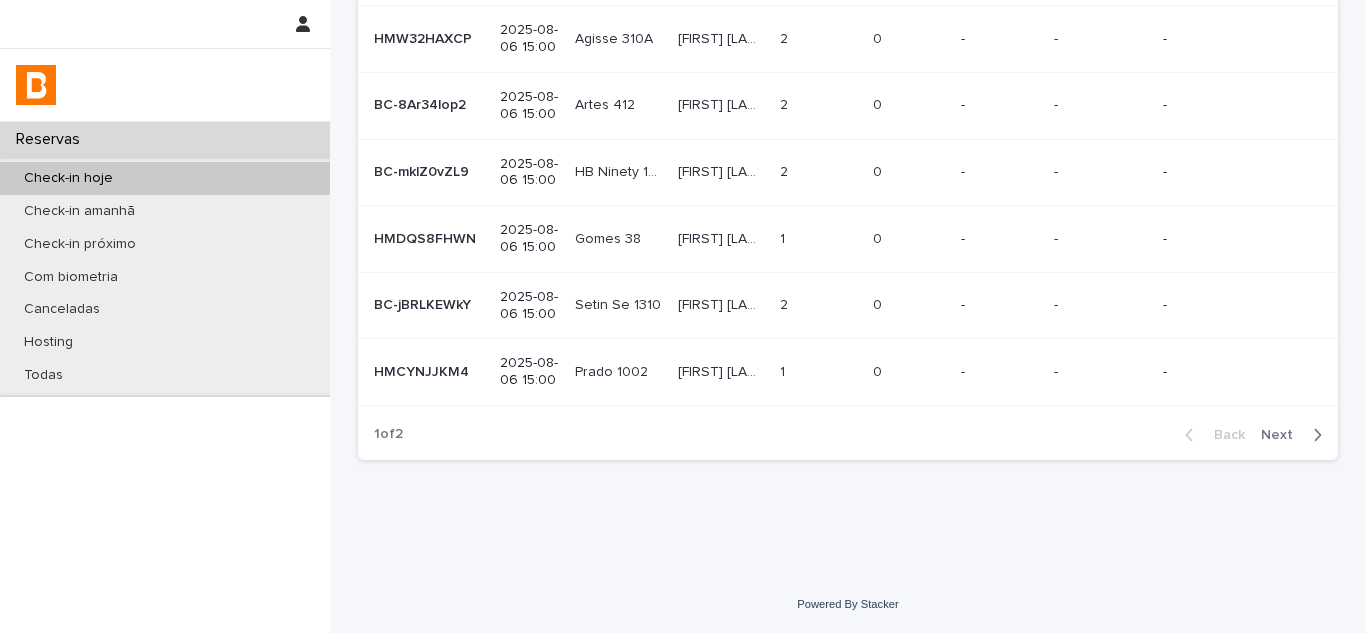 click on "Next" at bounding box center [1283, 435] 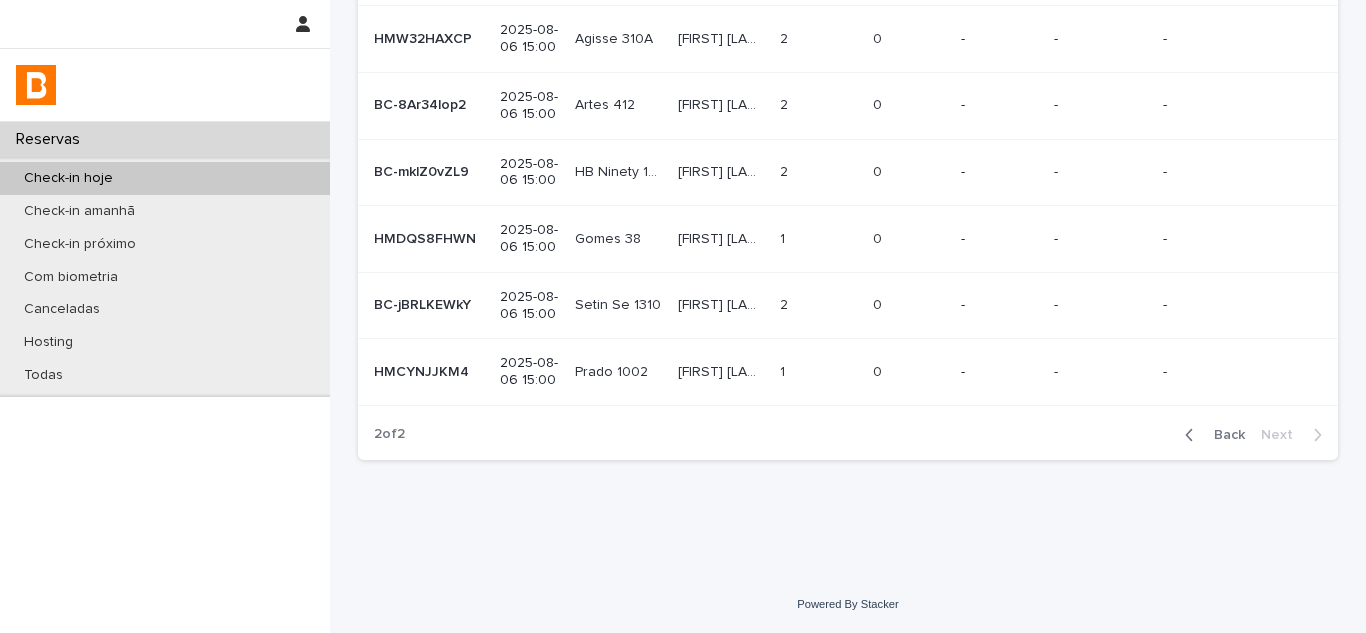 scroll, scrollTop: 0, scrollLeft: 0, axis: both 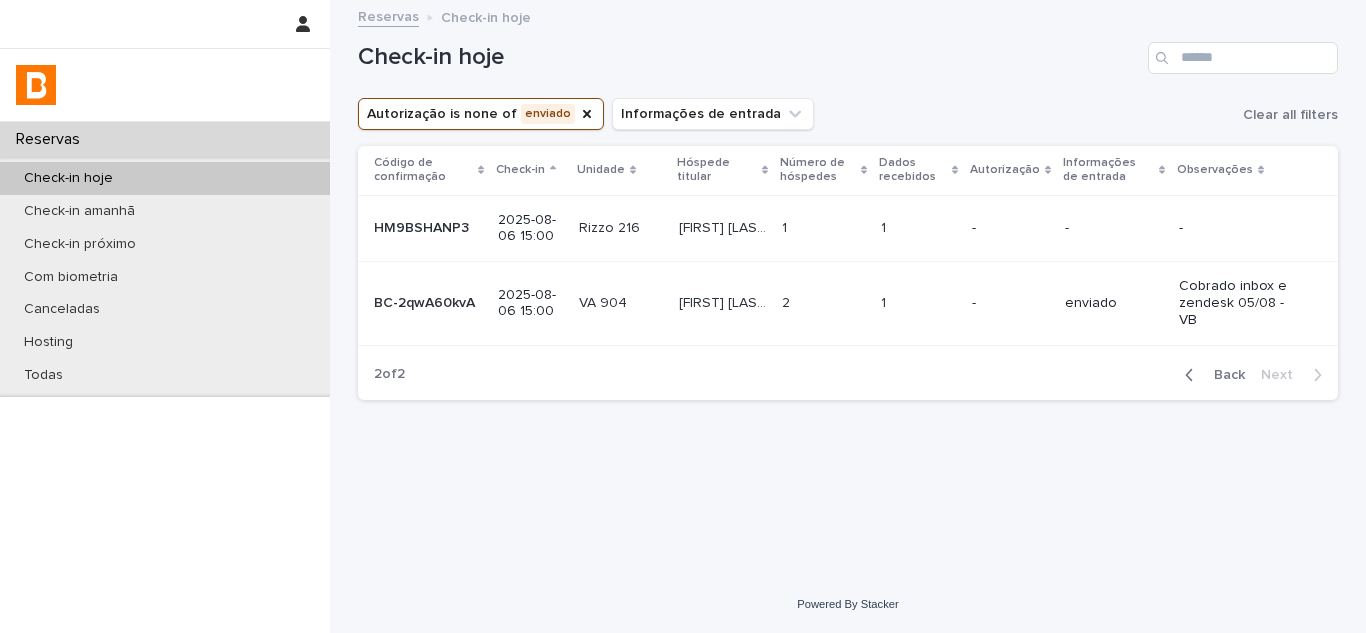 click on "Back" at bounding box center [1223, 375] 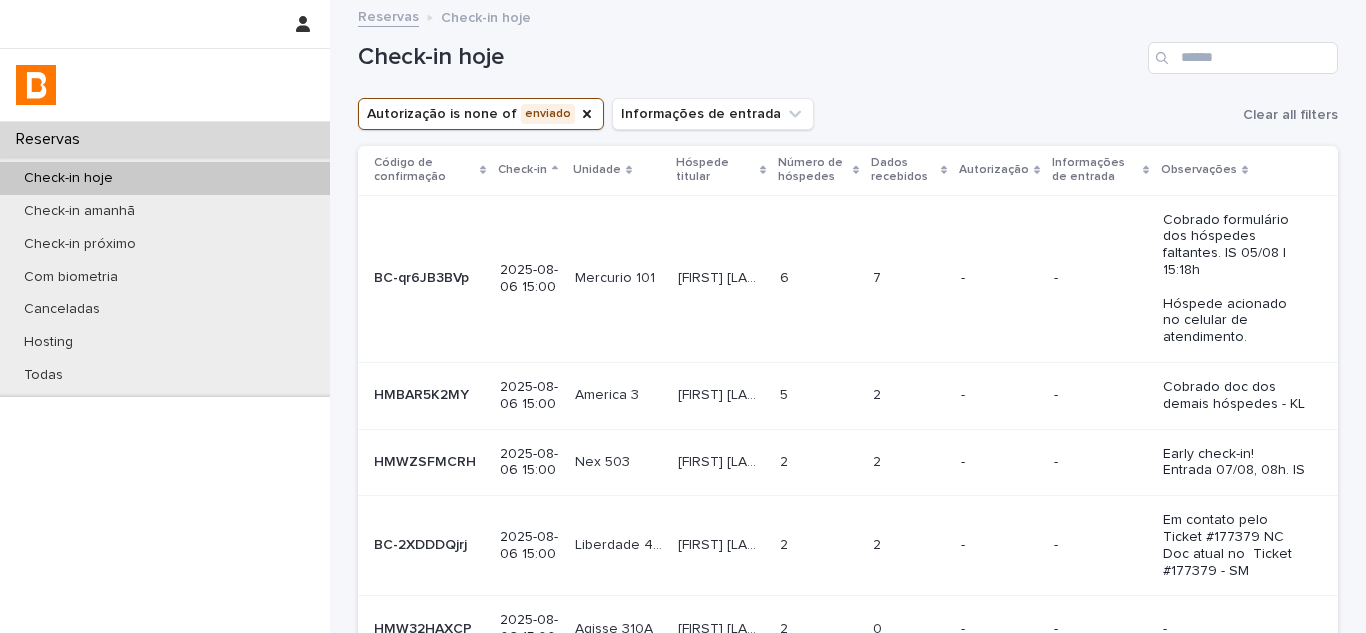 click on "Dados recebidos" at bounding box center (903, 170) 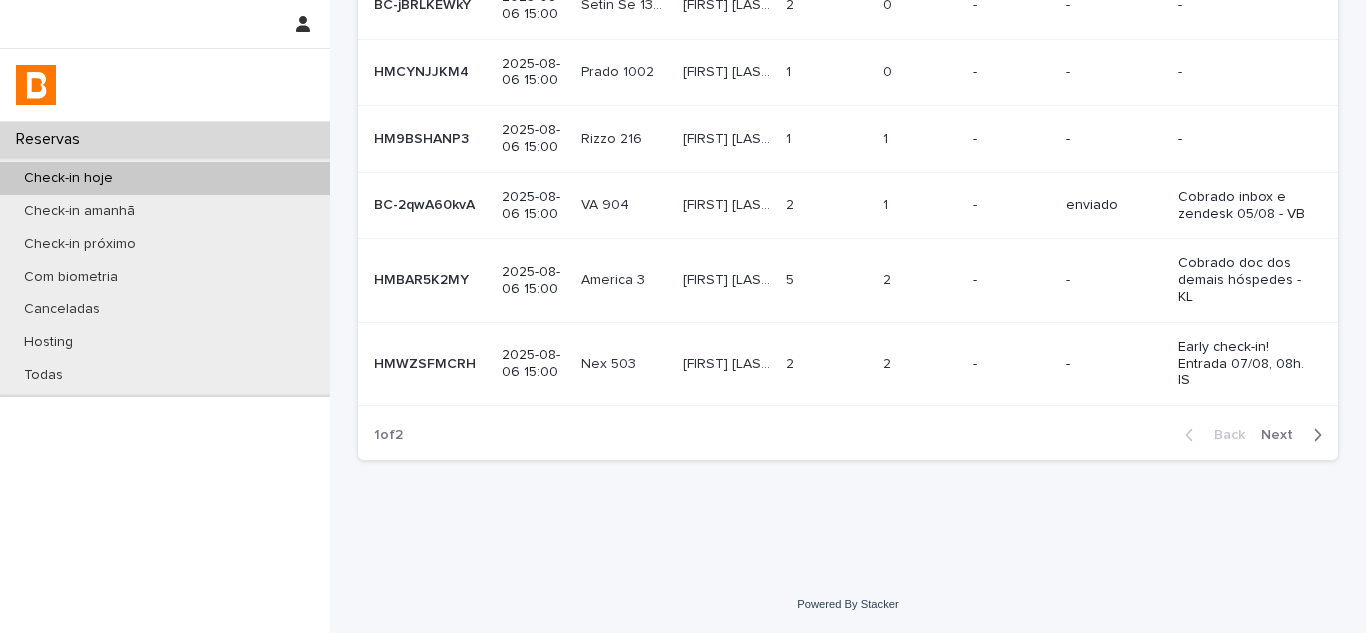 scroll, scrollTop: 506, scrollLeft: 0, axis: vertical 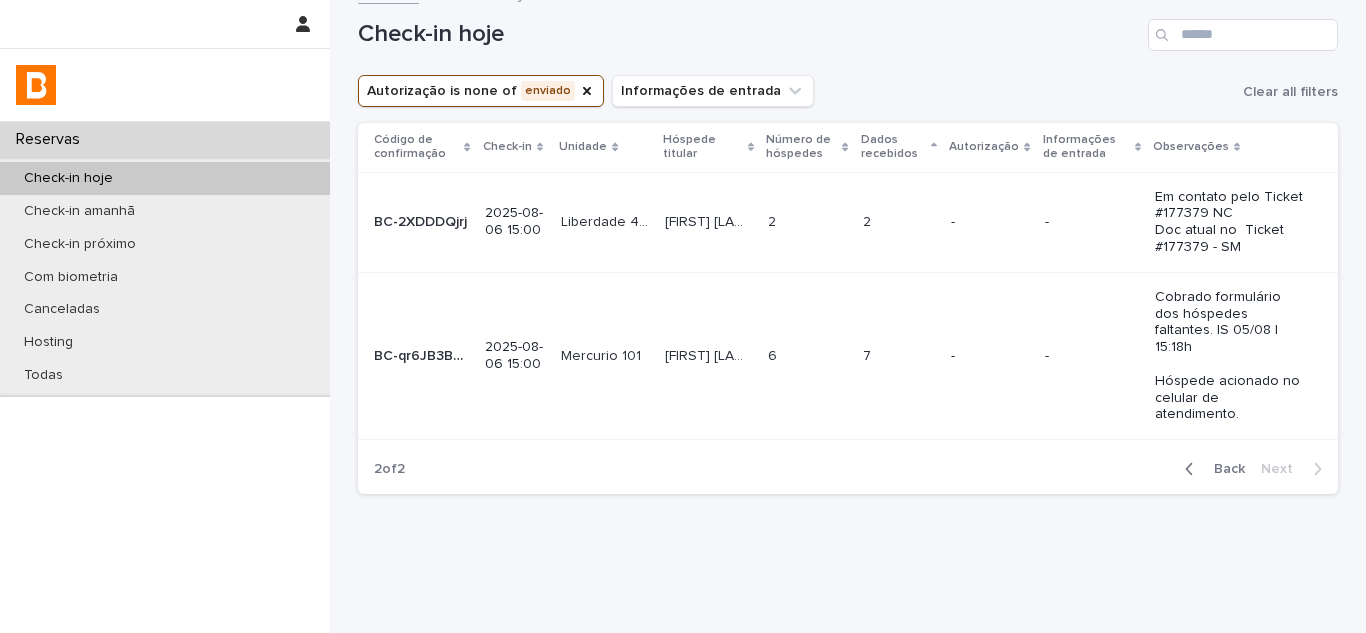 click on "Back" at bounding box center (1223, 469) 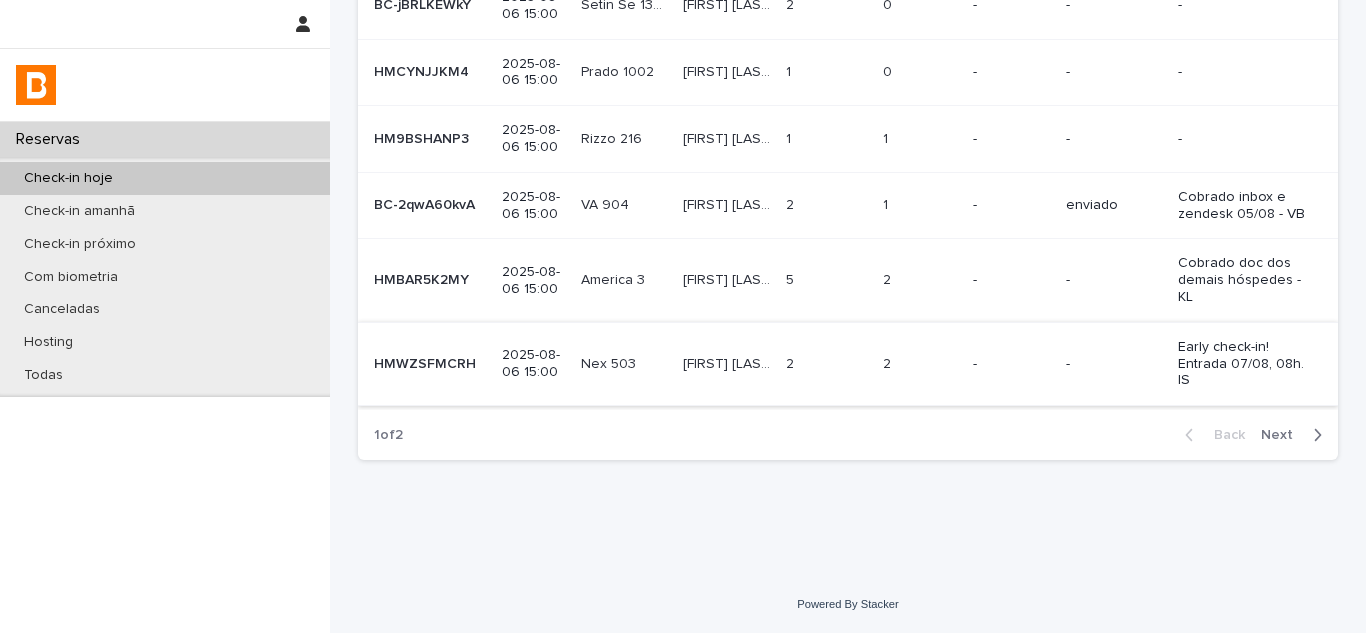 scroll, scrollTop: 506, scrollLeft: 0, axis: vertical 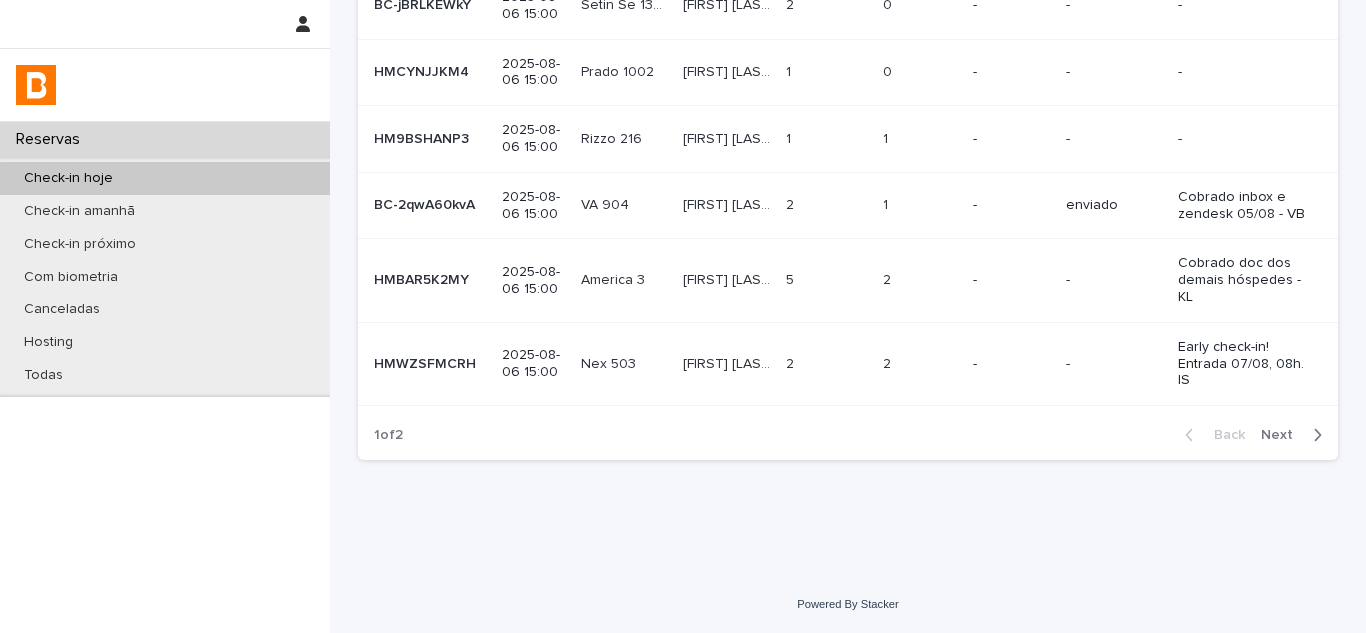 click on "1 1" at bounding box center (920, 139) 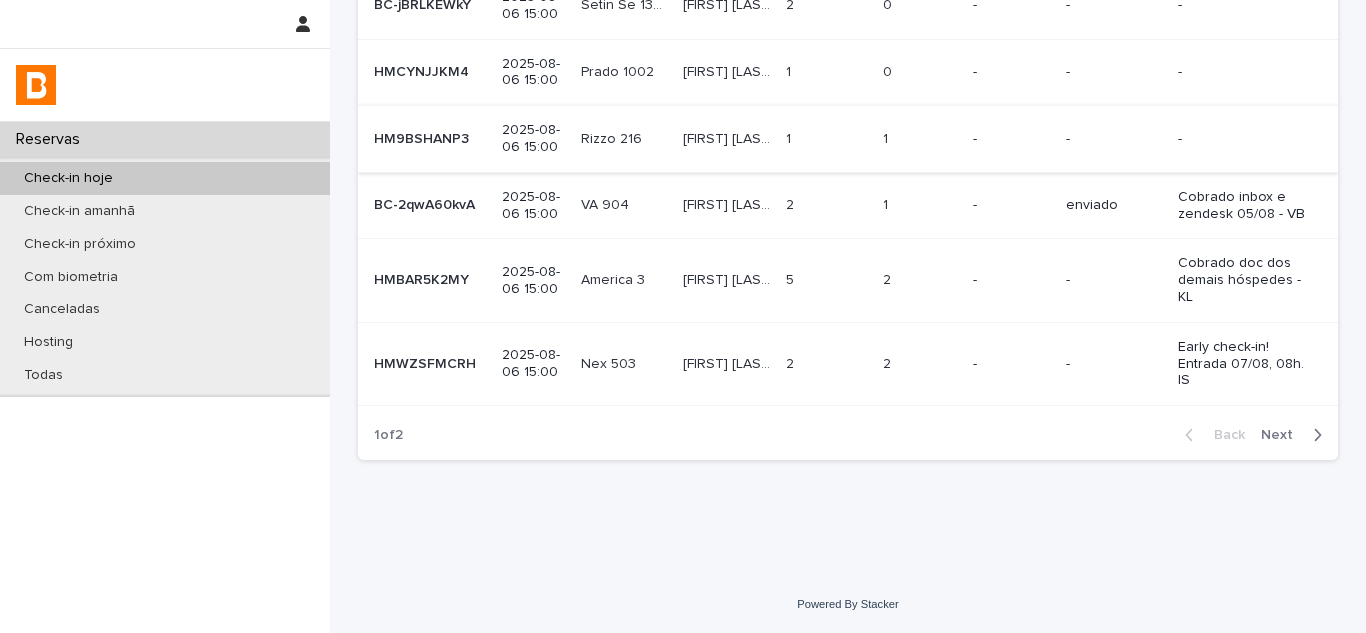 scroll, scrollTop: 0, scrollLeft: 0, axis: both 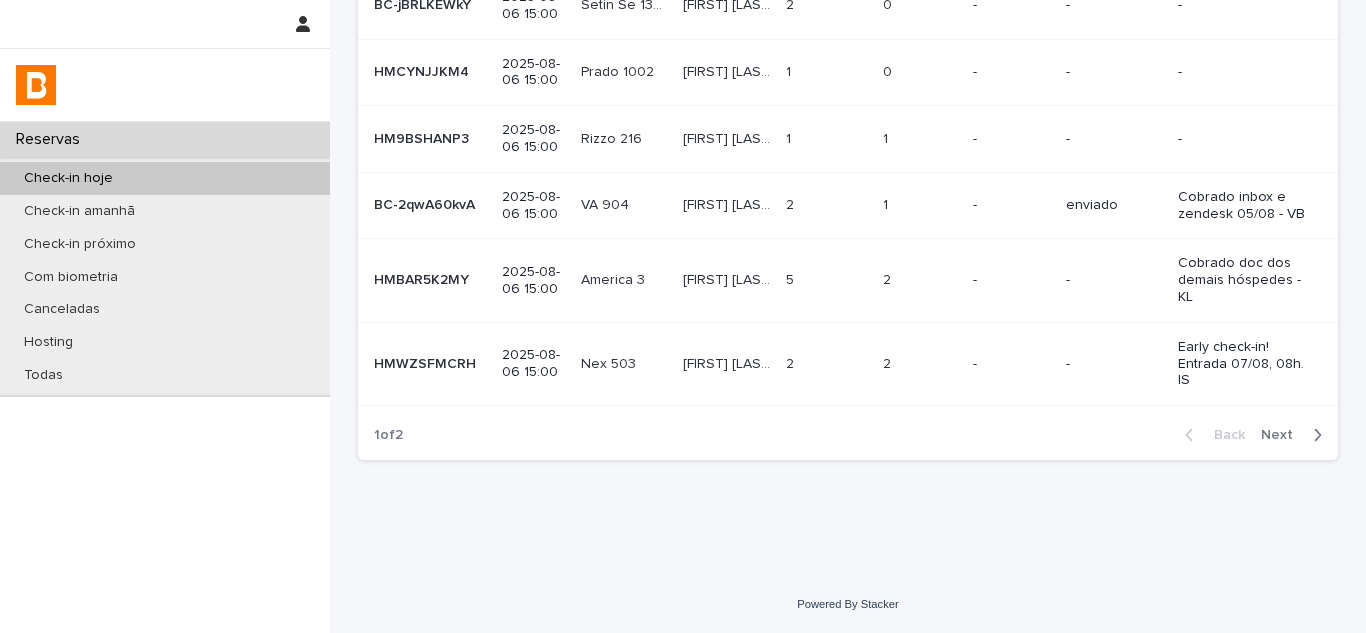 click on "-" at bounding box center (1011, 205) 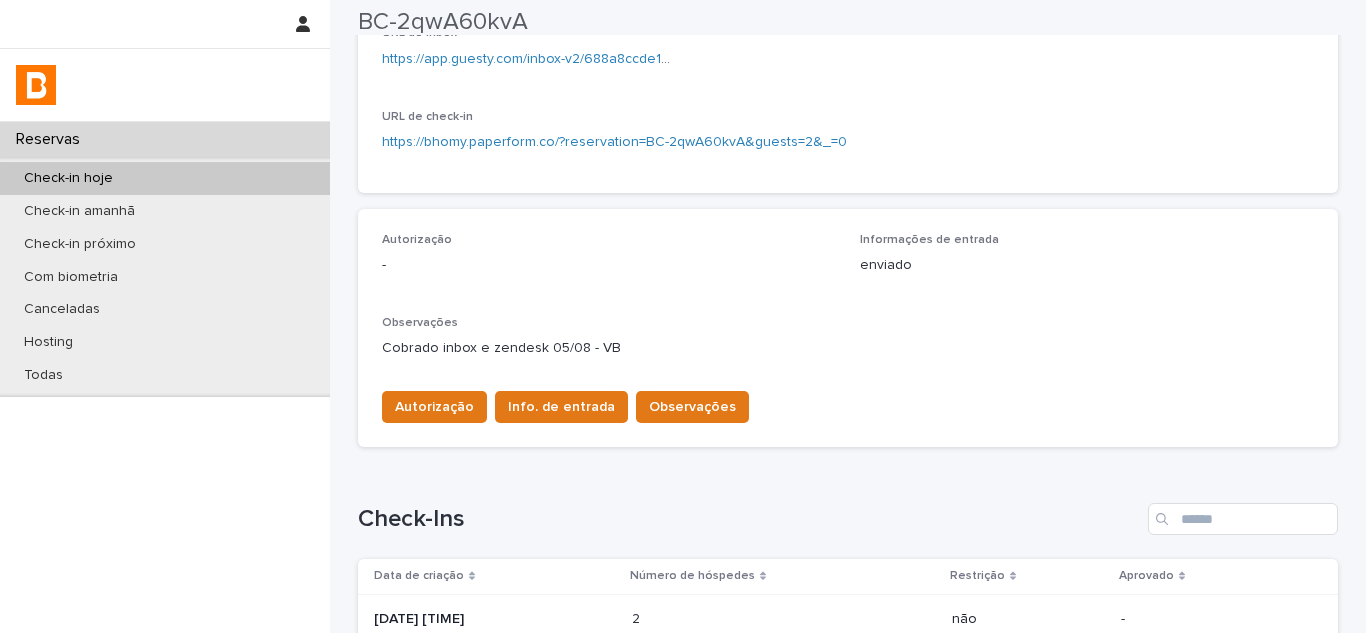 scroll, scrollTop: 400, scrollLeft: 0, axis: vertical 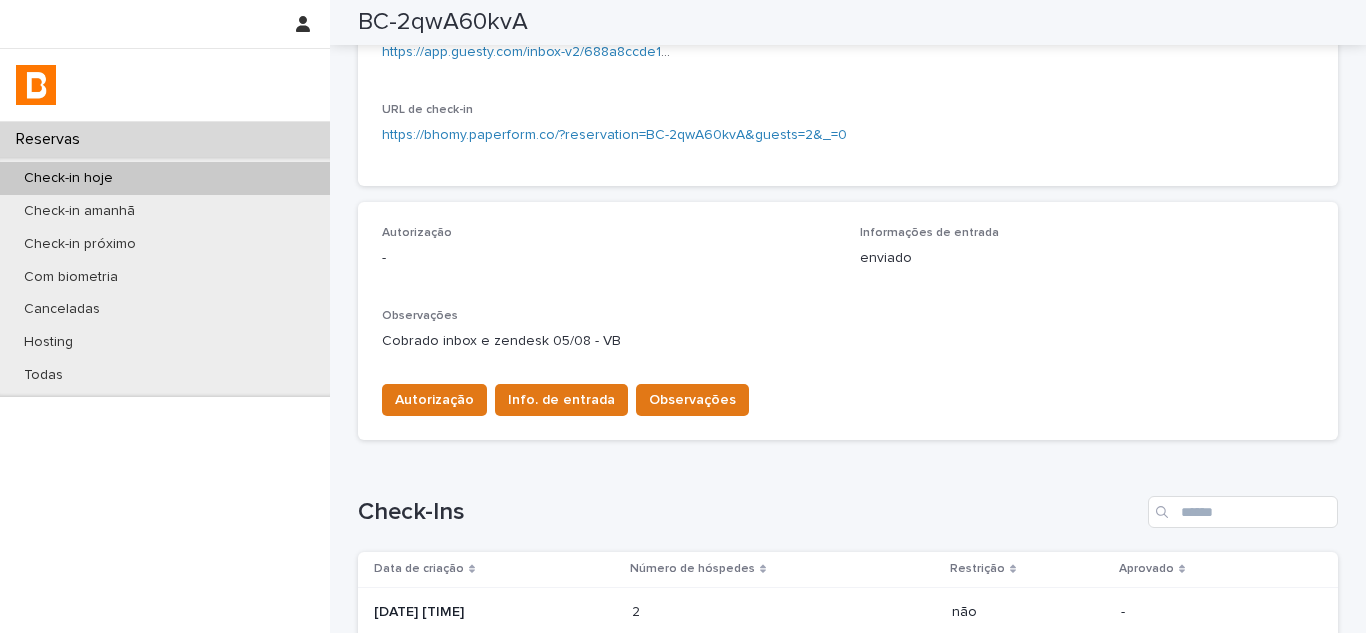 click on "[DATE] [TIME]" at bounding box center [495, 612] 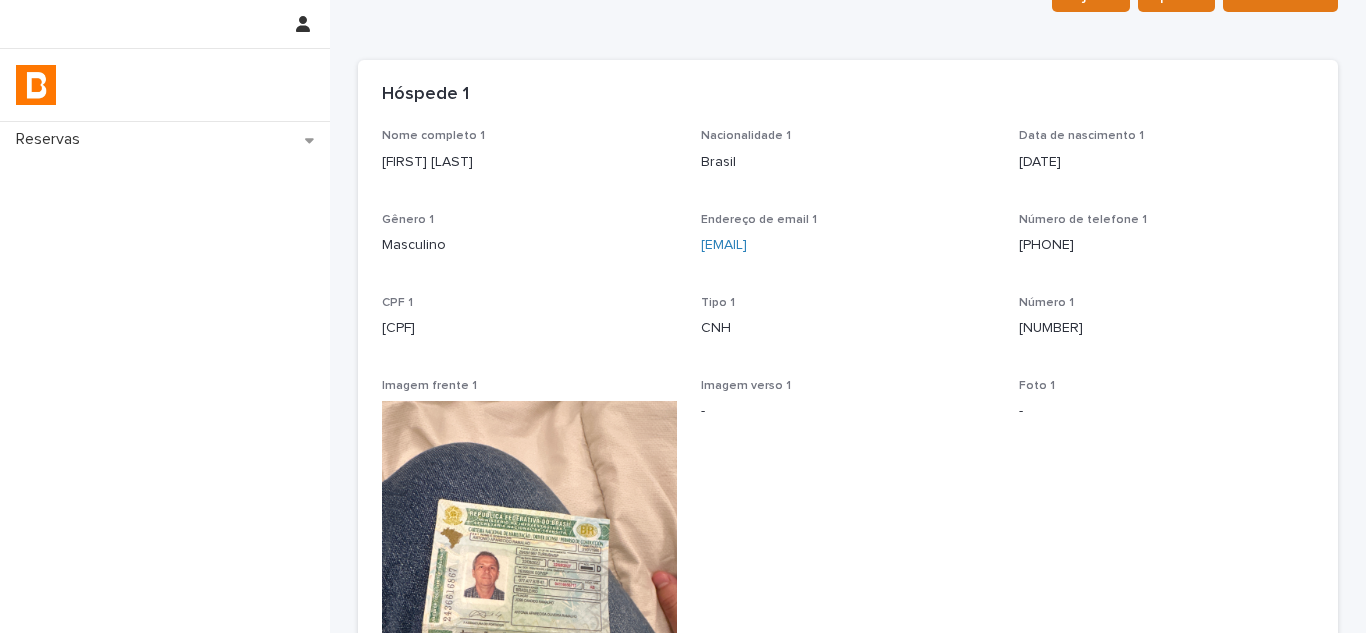 scroll, scrollTop: 0, scrollLeft: 0, axis: both 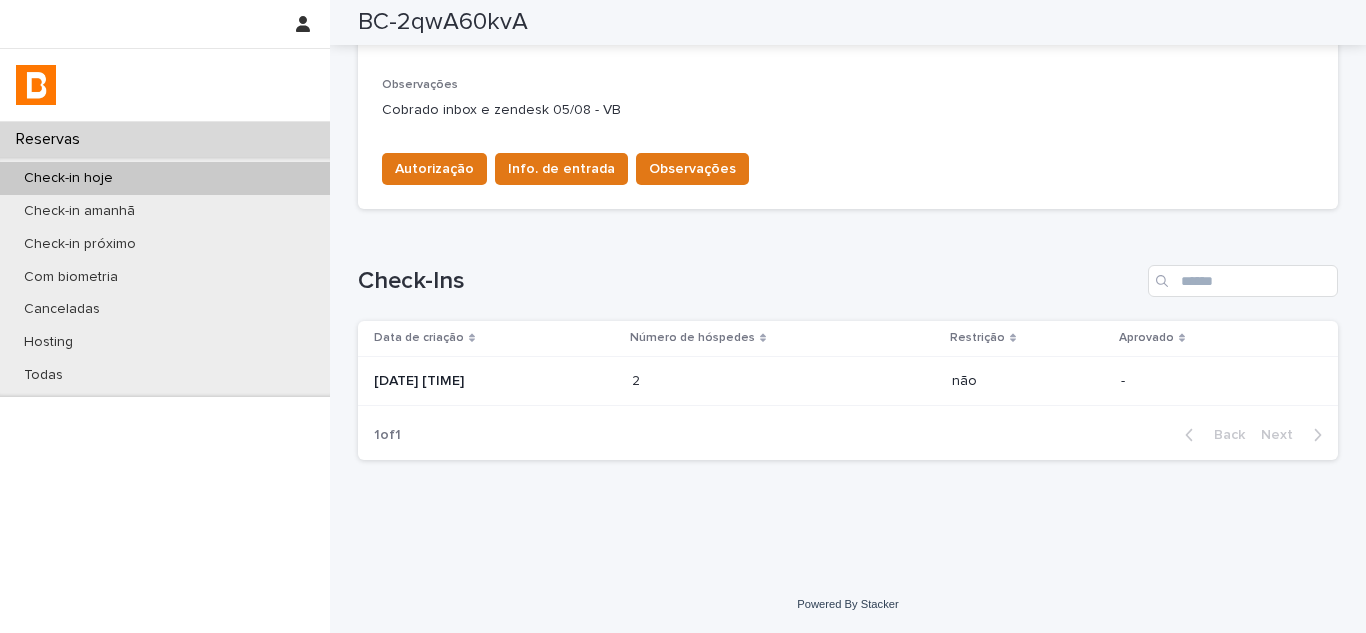 click on "[DATE] [TIME]" at bounding box center (495, 381) 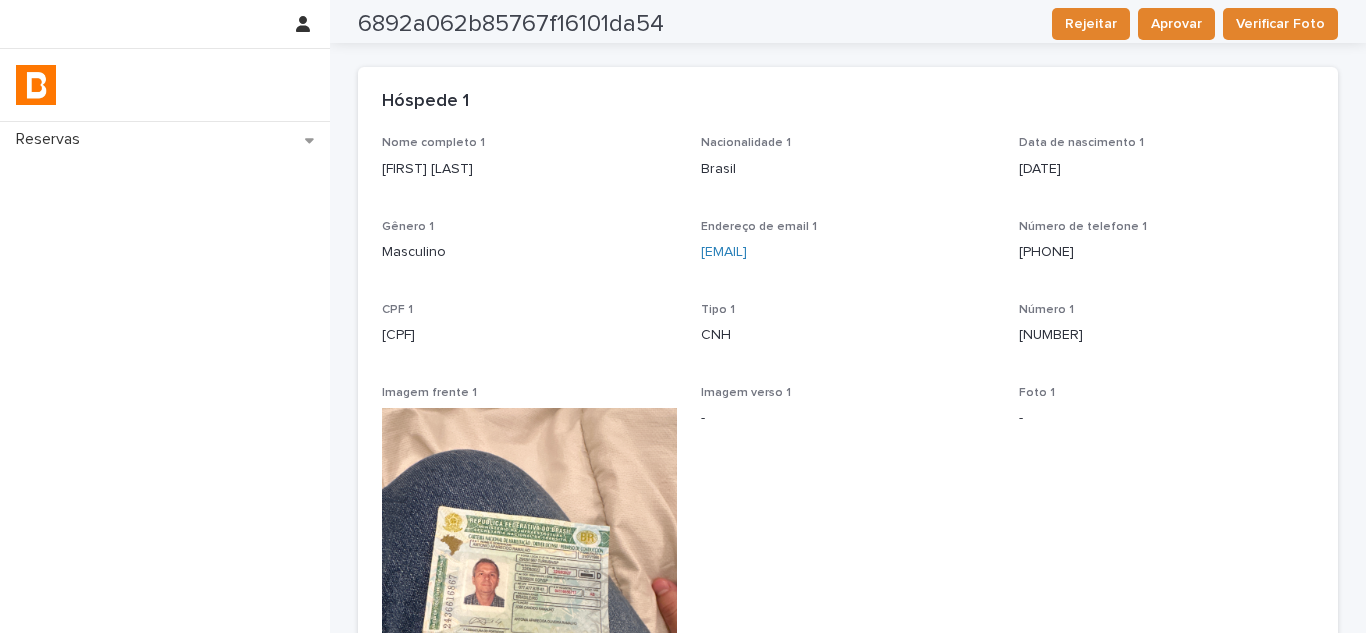 scroll, scrollTop: 0, scrollLeft: 0, axis: both 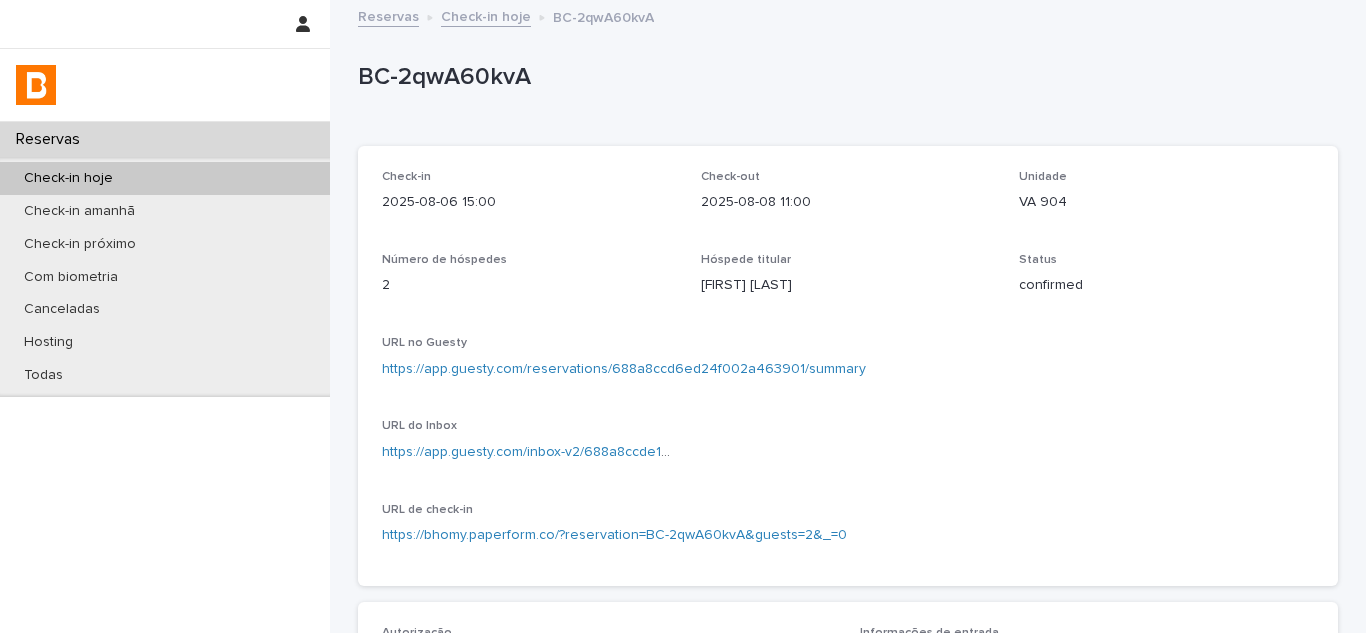 click on "https://app.guesty.com/reservations/688a8ccd6ed24f002a463901/summary" at bounding box center [848, 369] 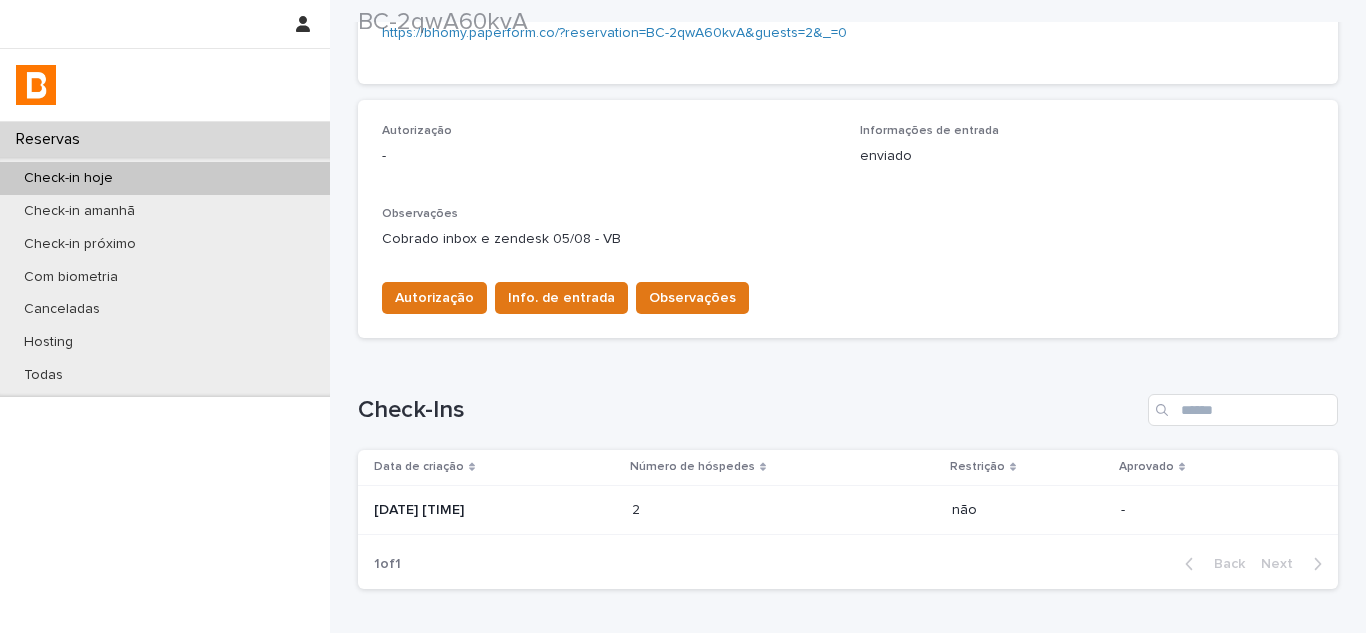 scroll, scrollTop: 600, scrollLeft: 0, axis: vertical 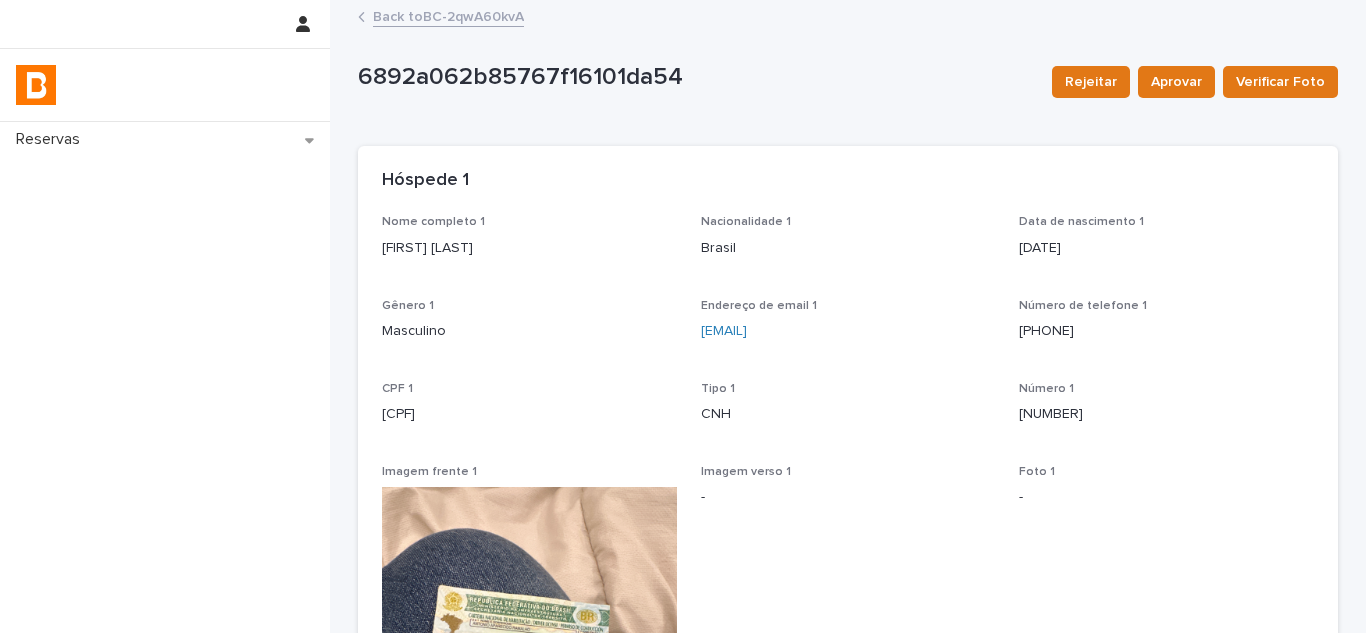 drag, startPoint x: 566, startPoint y: 254, endPoint x: 347, endPoint y: 240, distance: 219.44704 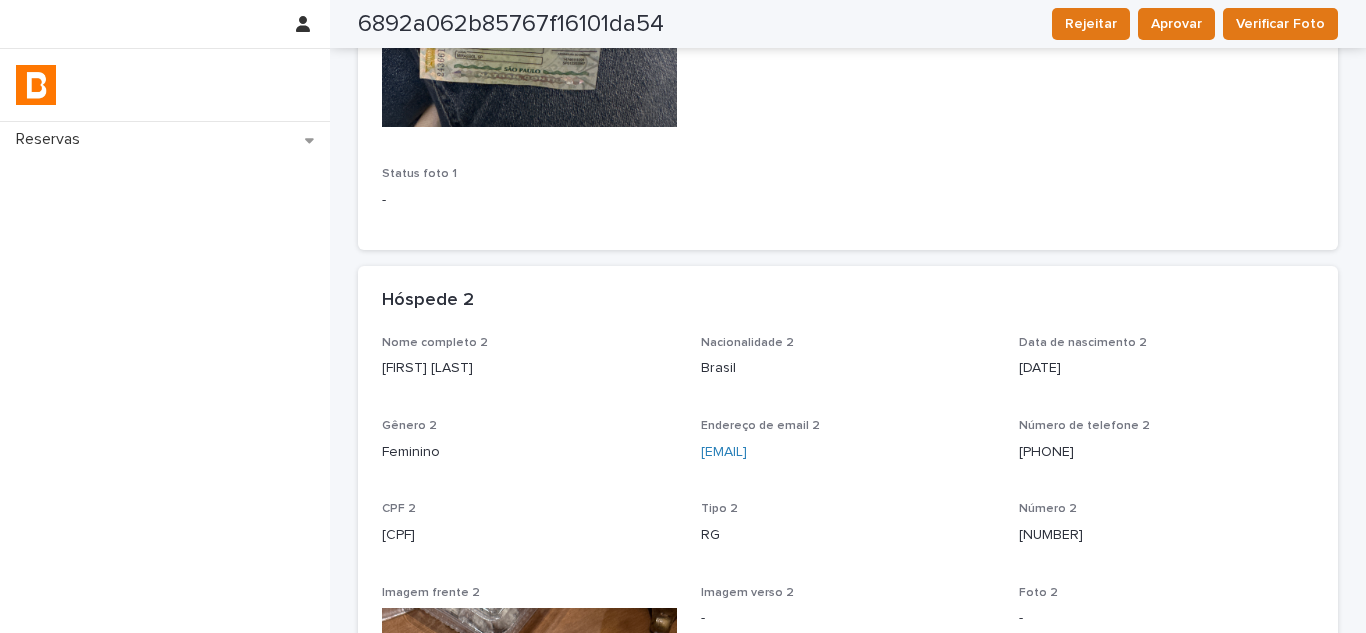 scroll, scrollTop: 800, scrollLeft: 0, axis: vertical 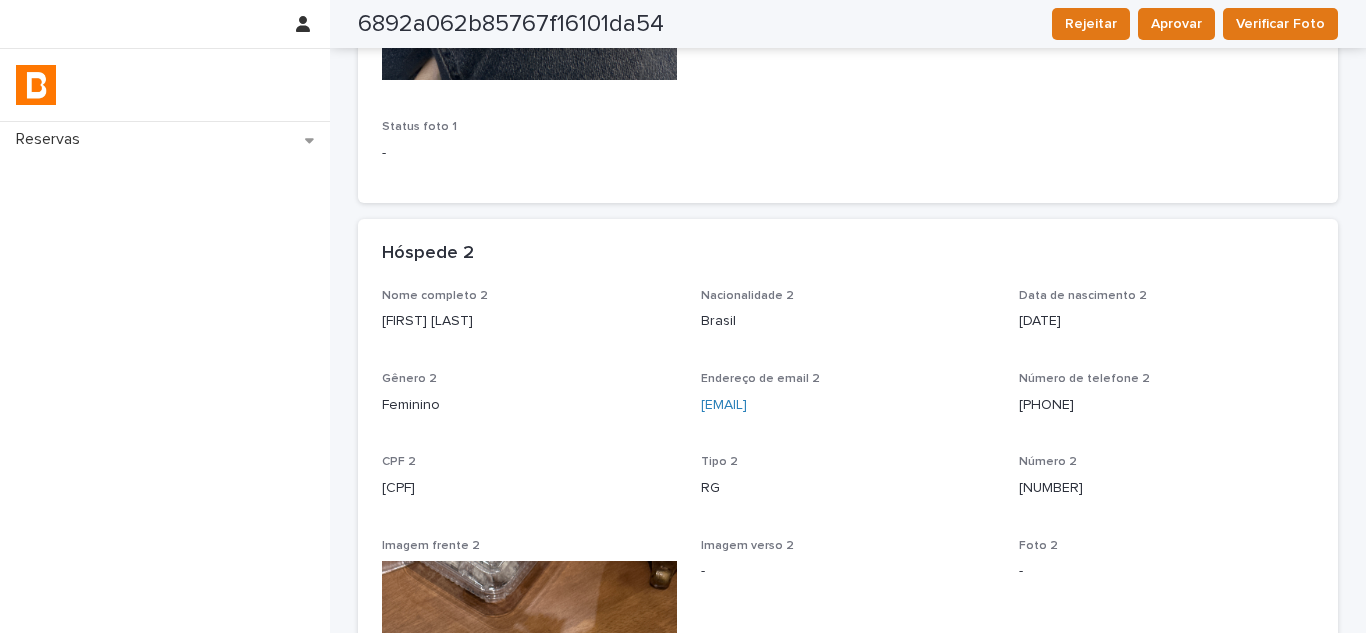 drag, startPoint x: 523, startPoint y: 320, endPoint x: 371, endPoint y: 315, distance: 152.08221 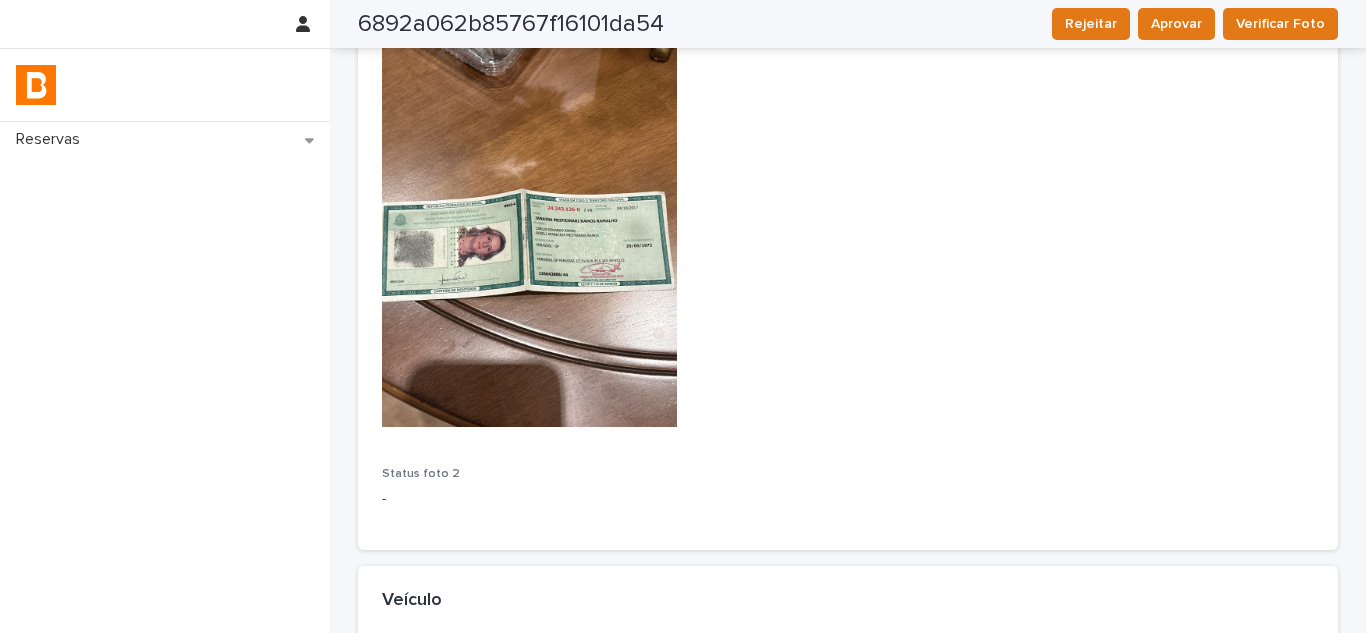 scroll, scrollTop: 1586, scrollLeft: 0, axis: vertical 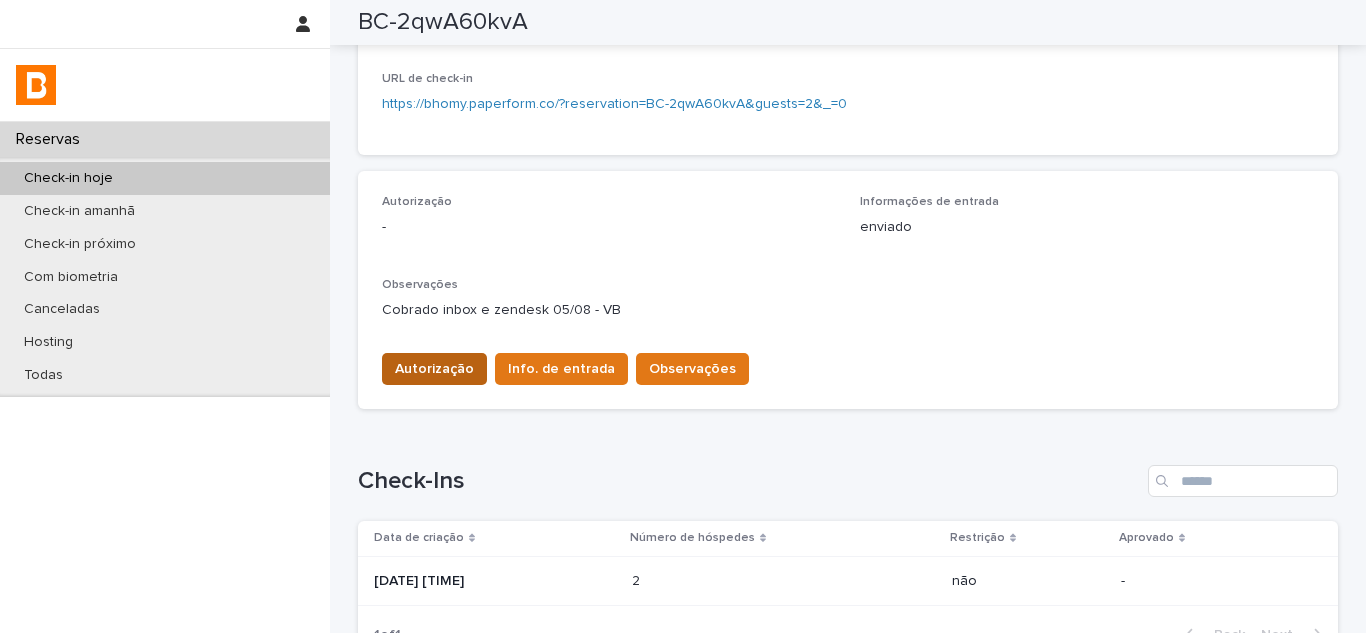 click on "Autorização" at bounding box center [434, 369] 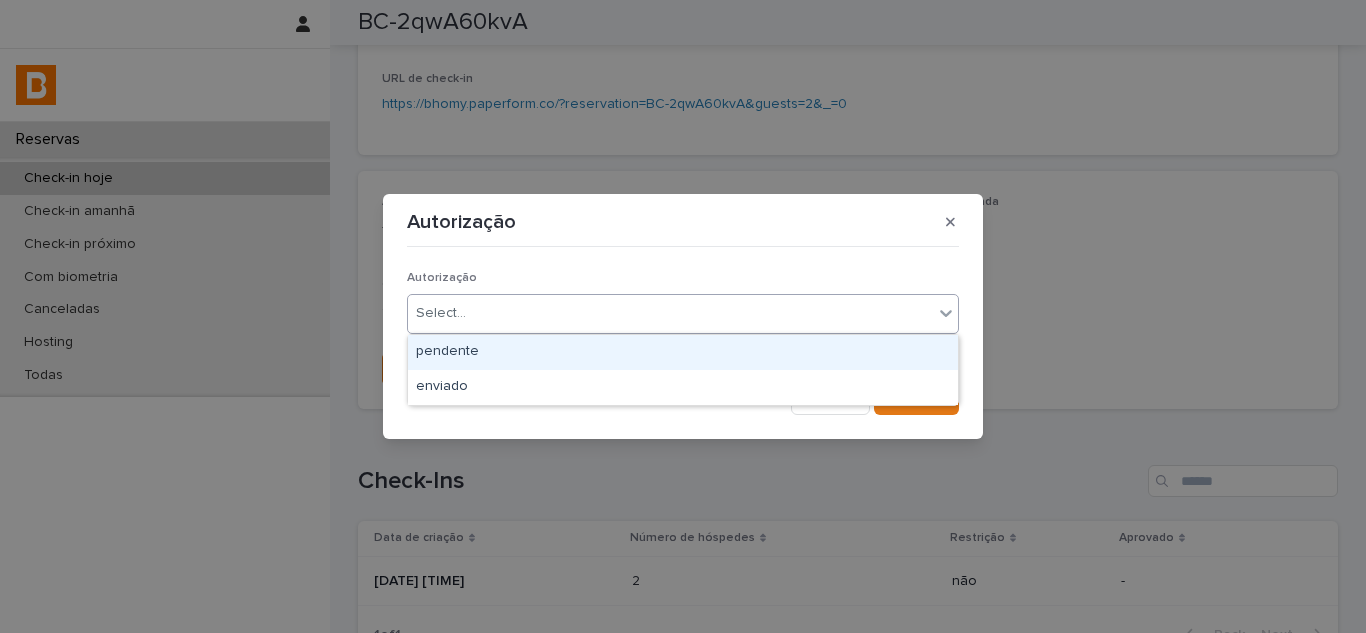 click on "Select..." at bounding box center [670, 313] 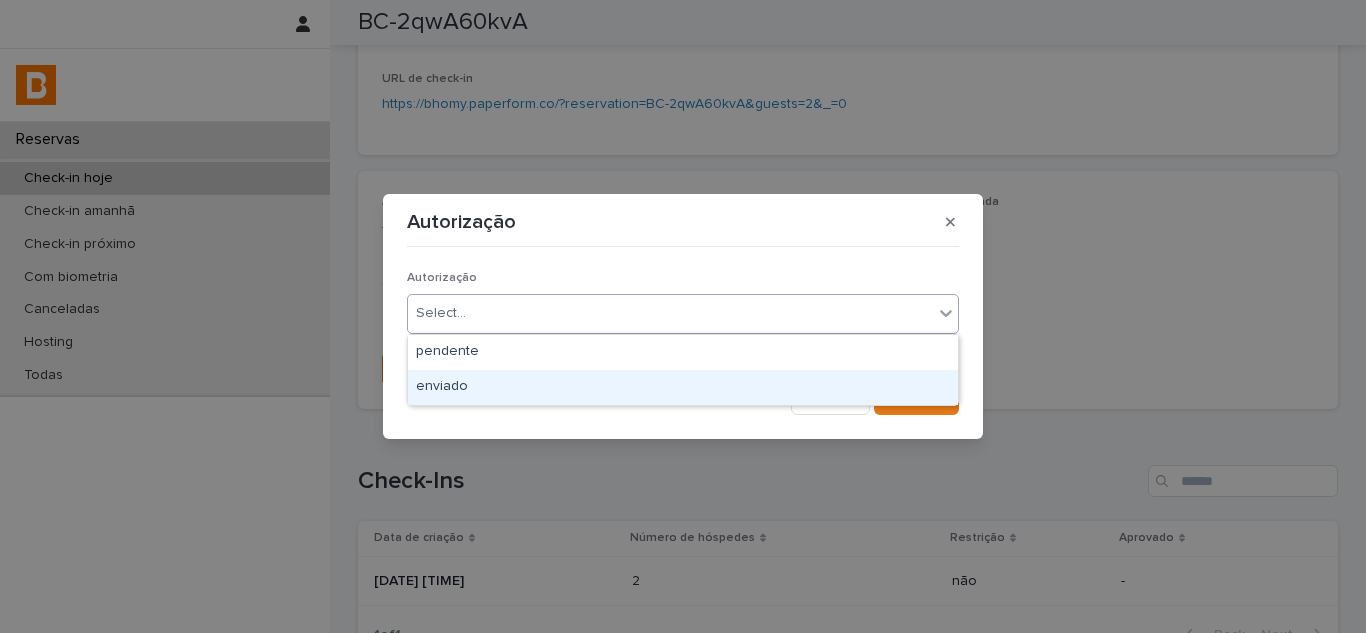 click on "enviado" at bounding box center (683, 387) 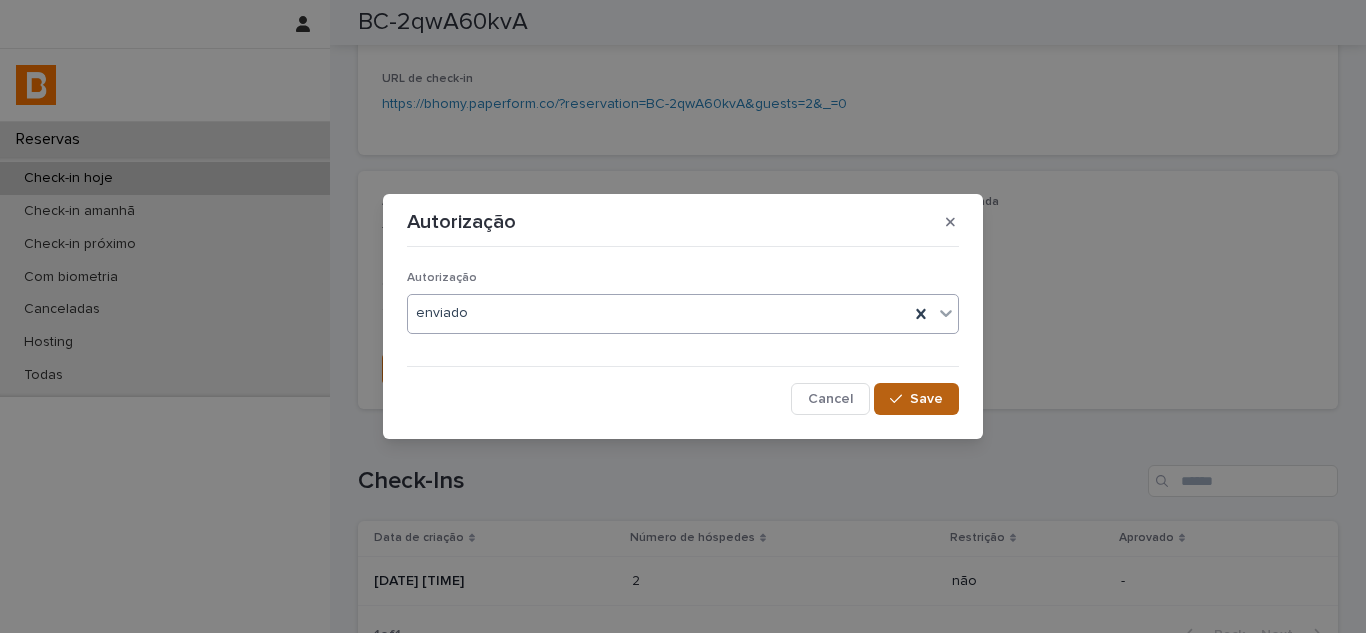 click at bounding box center [900, 399] 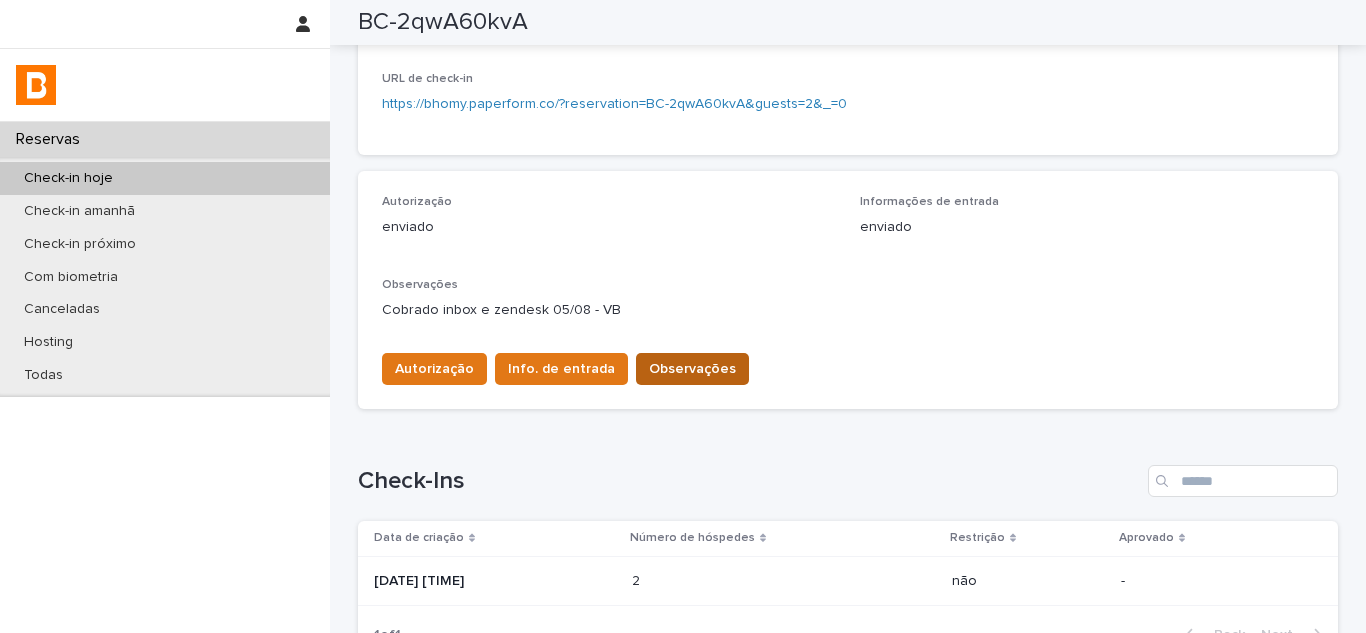 click on "Observações" at bounding box center (692, 369) 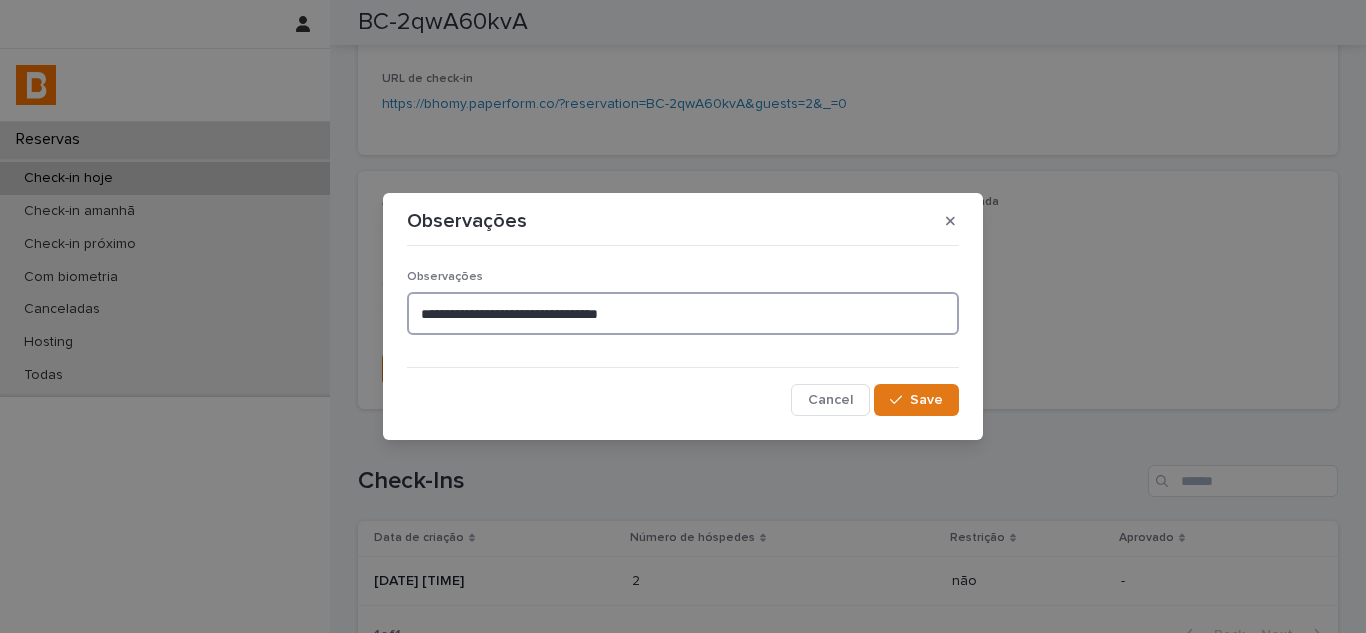 click on "**********" at bounding box center (683, 313) 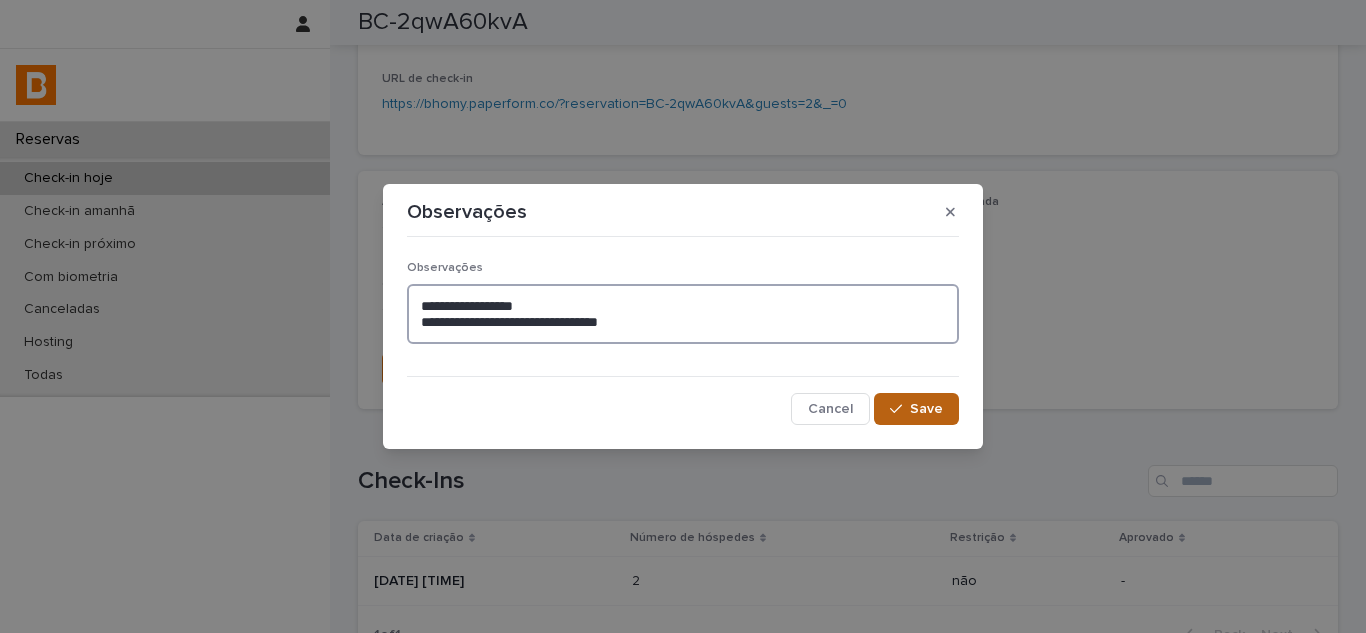 type on "**********" 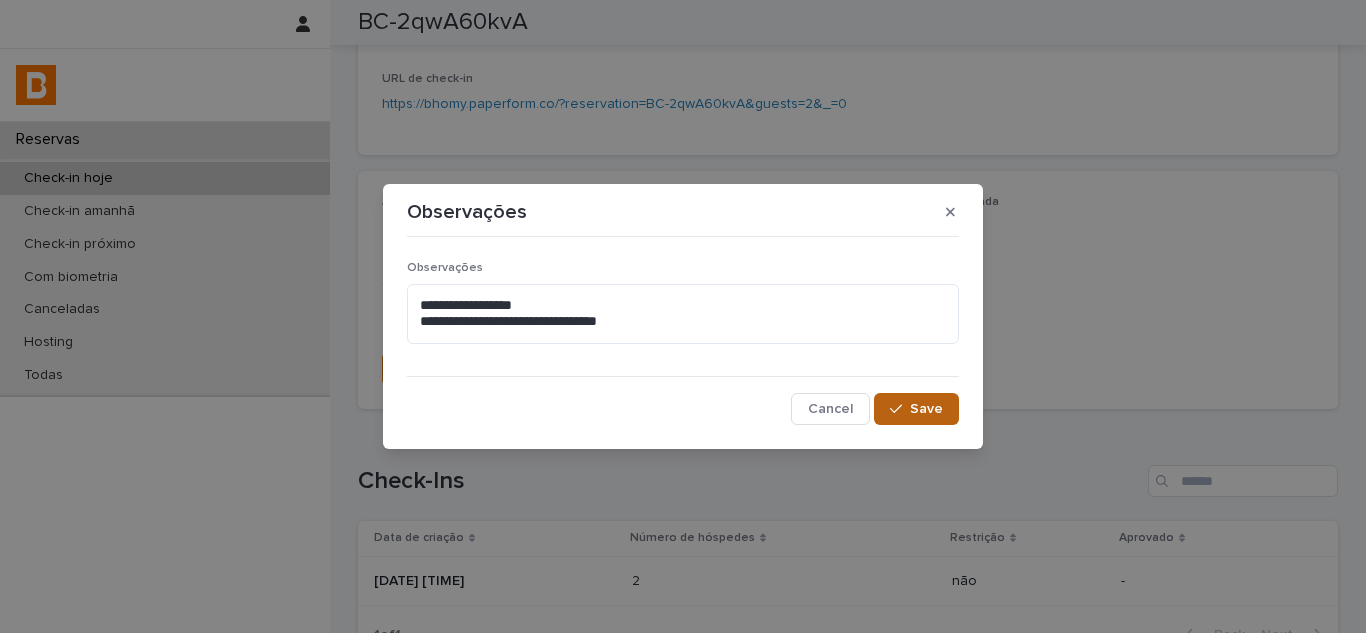 click at bounding box center (900, 409) 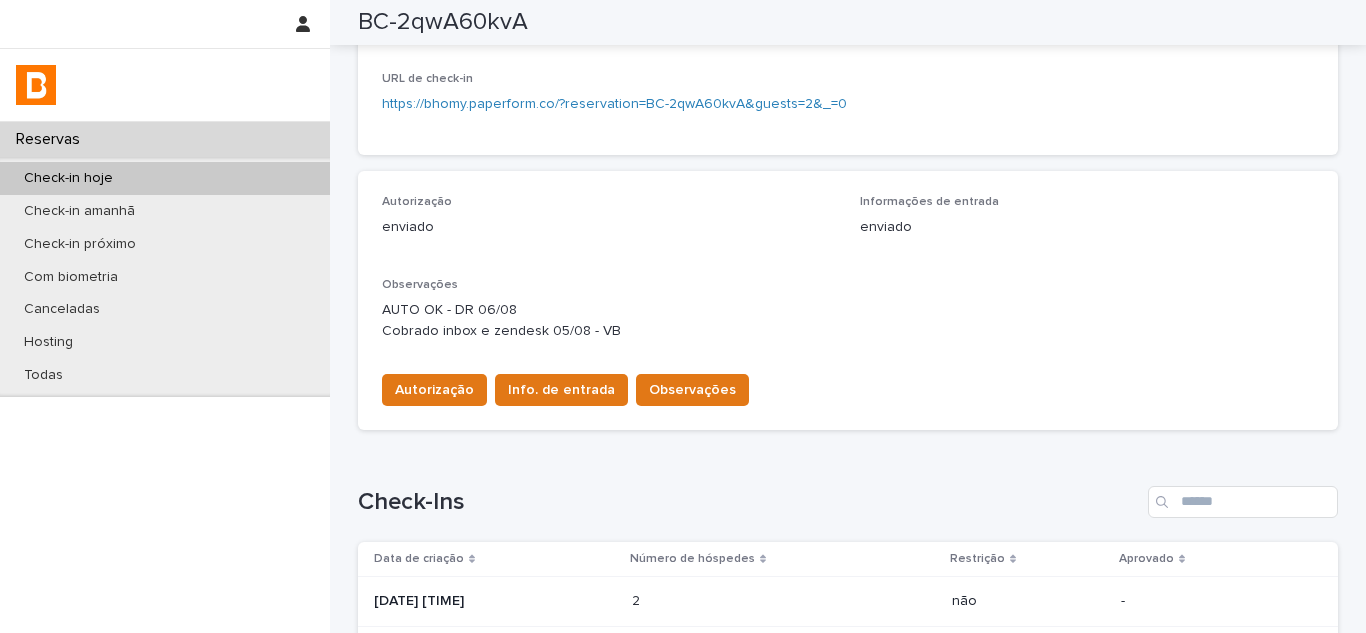 scroll, scrollTop: 442, scrollLeft: 0, axis: vertical 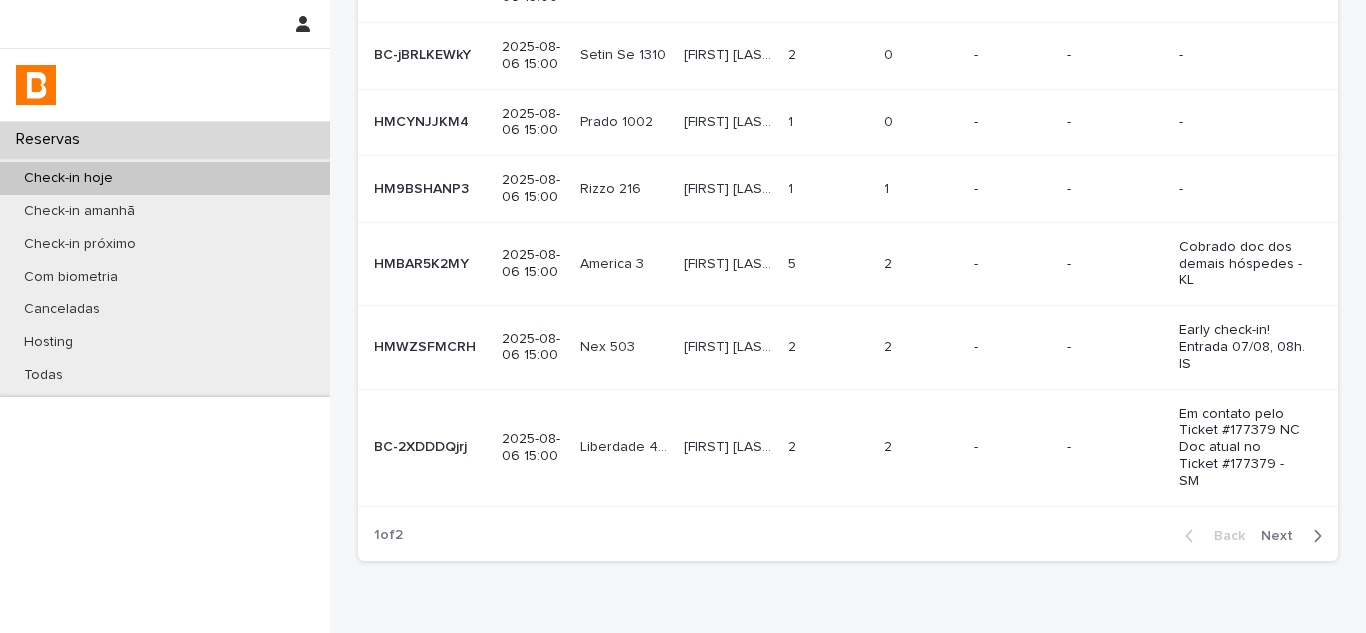 click on "Next" at bounding box center [1283, 536] 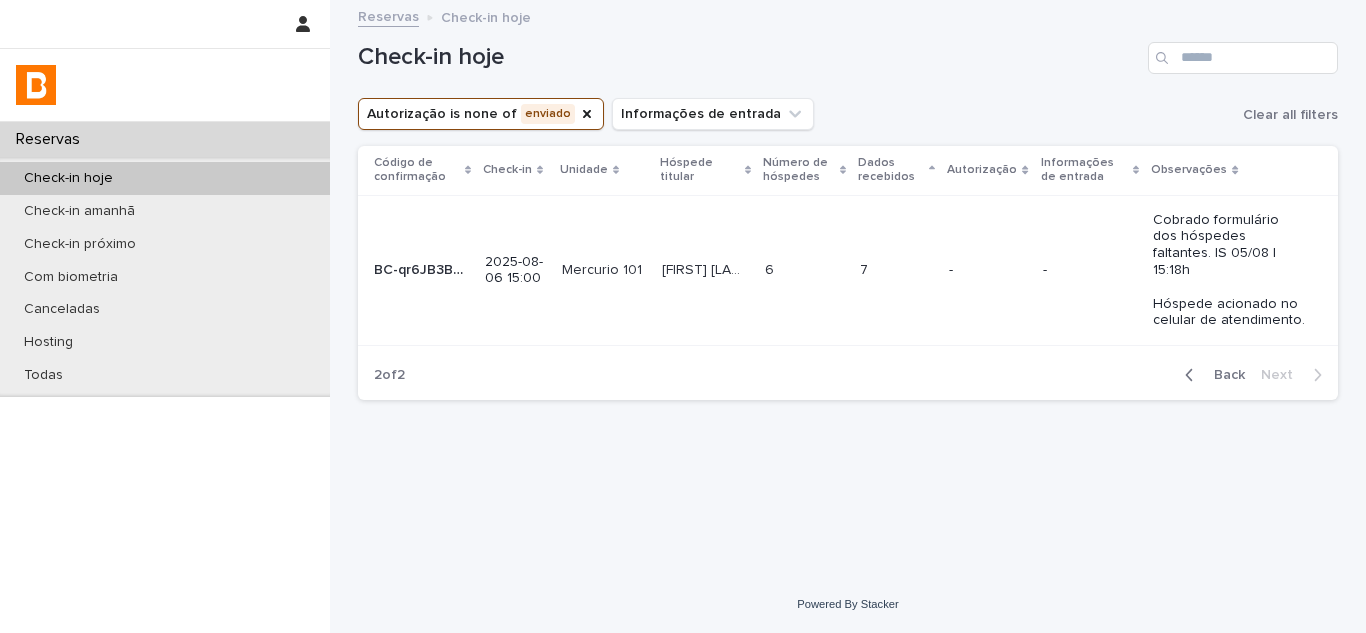 scroll, scrollTop: 0, scrollLeft: 0, axis: both 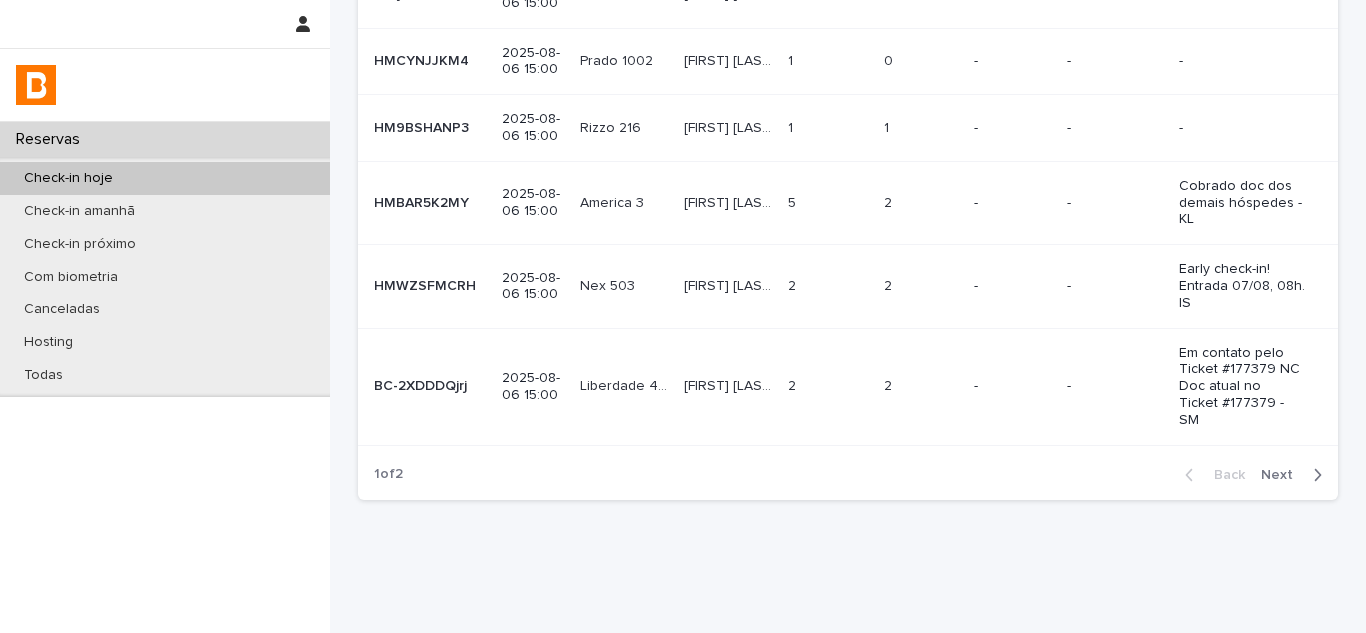click on "1 1" at bounding box center [921, 128] 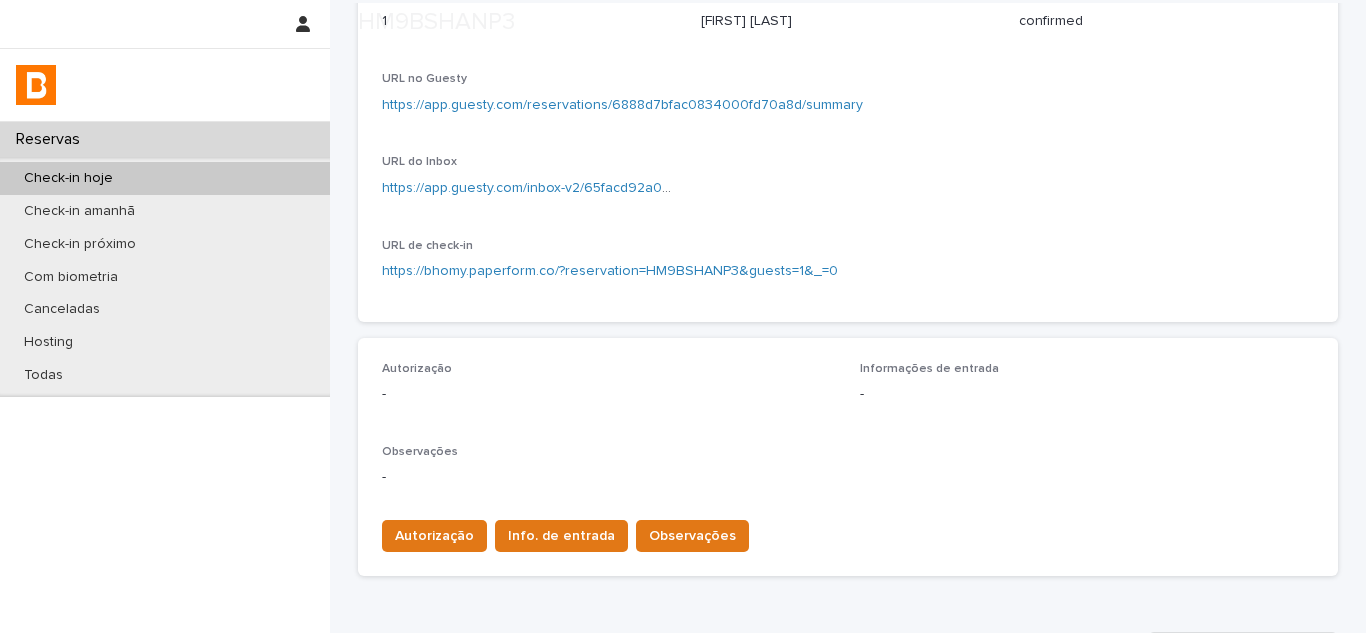 scroll, scrollTop: 631, scrollLeft: 0, axis: vertical 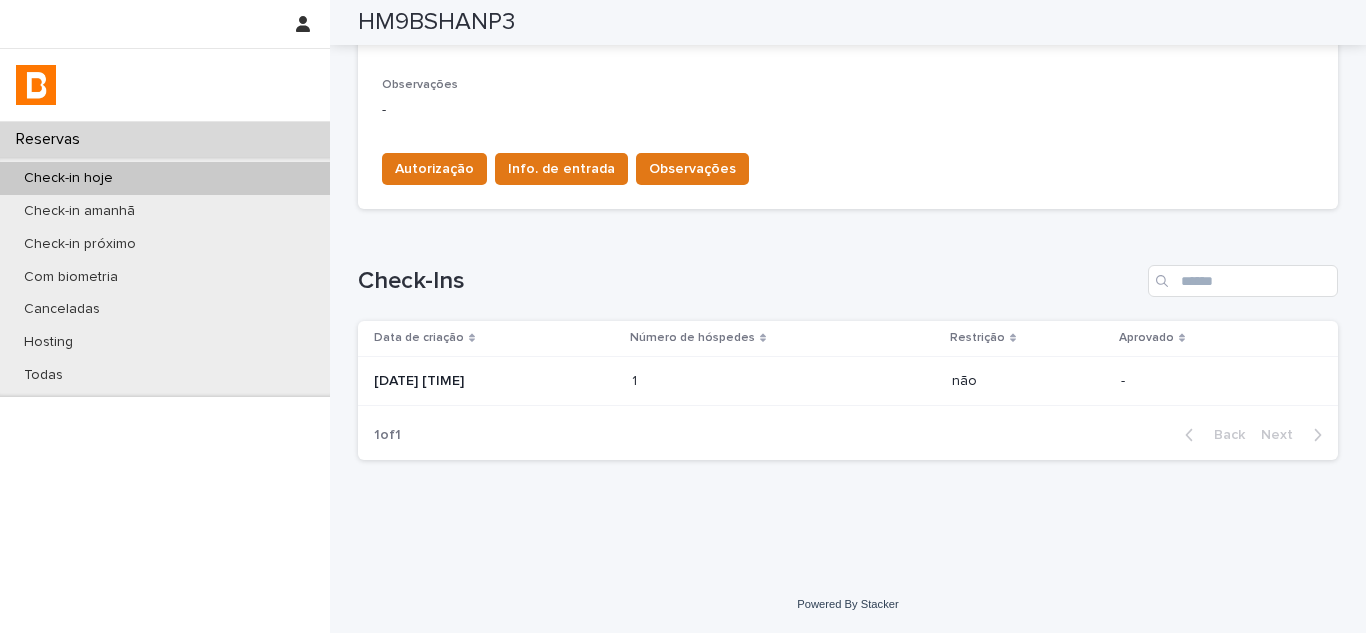 click on "[DATE] [TIME]" at bounding box center (495, 379) 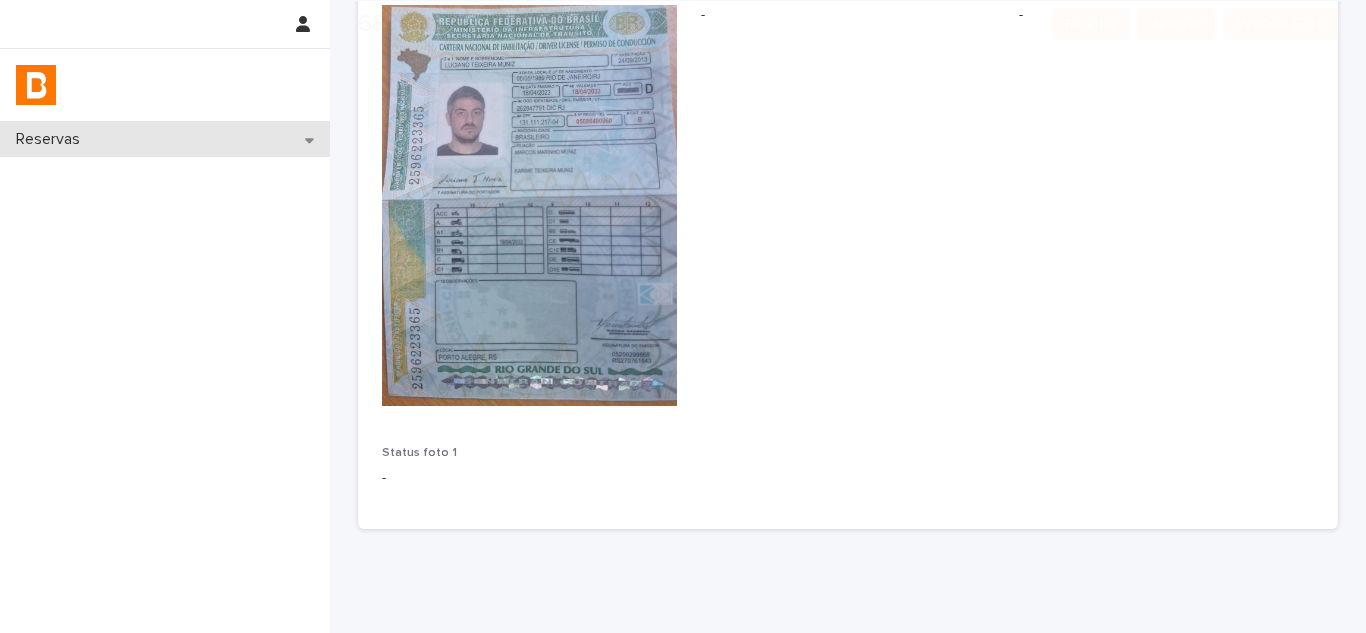 scroll, scrollTop: 551, scrollLeft: 0, axis: vertical 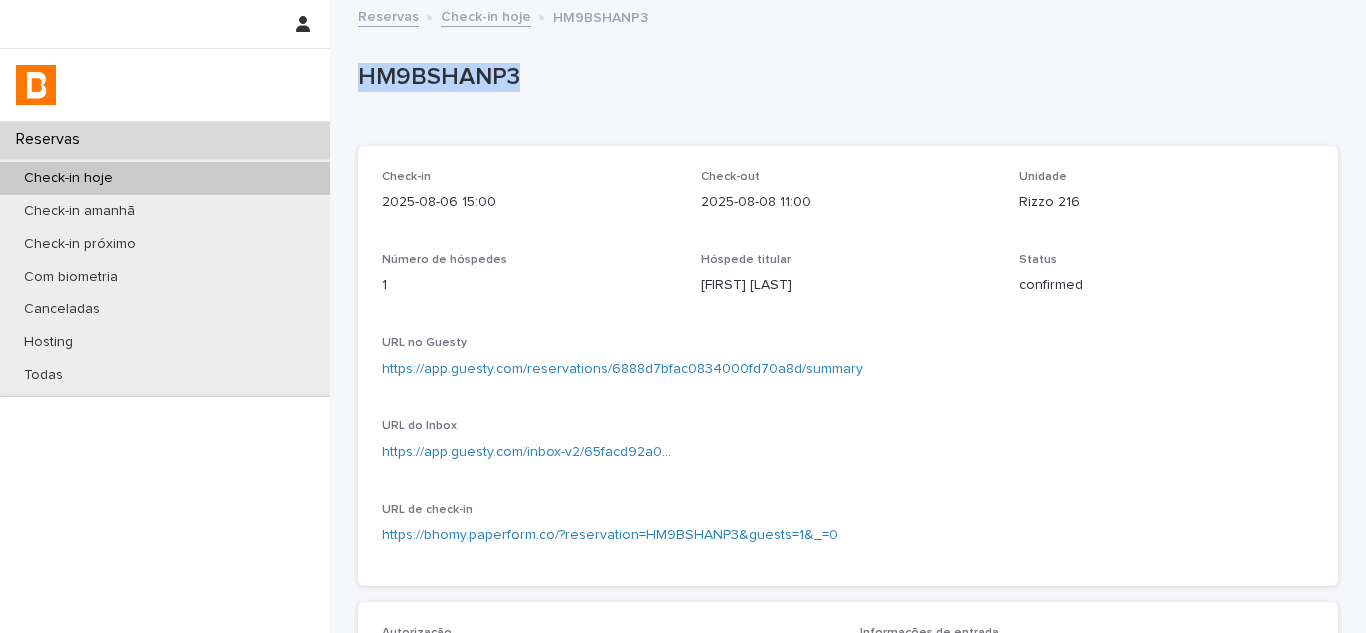 drag, startPoint x: 535, startPoint y: 69, endPoint x: 333, endPoint y: 74, distance: 202.06187 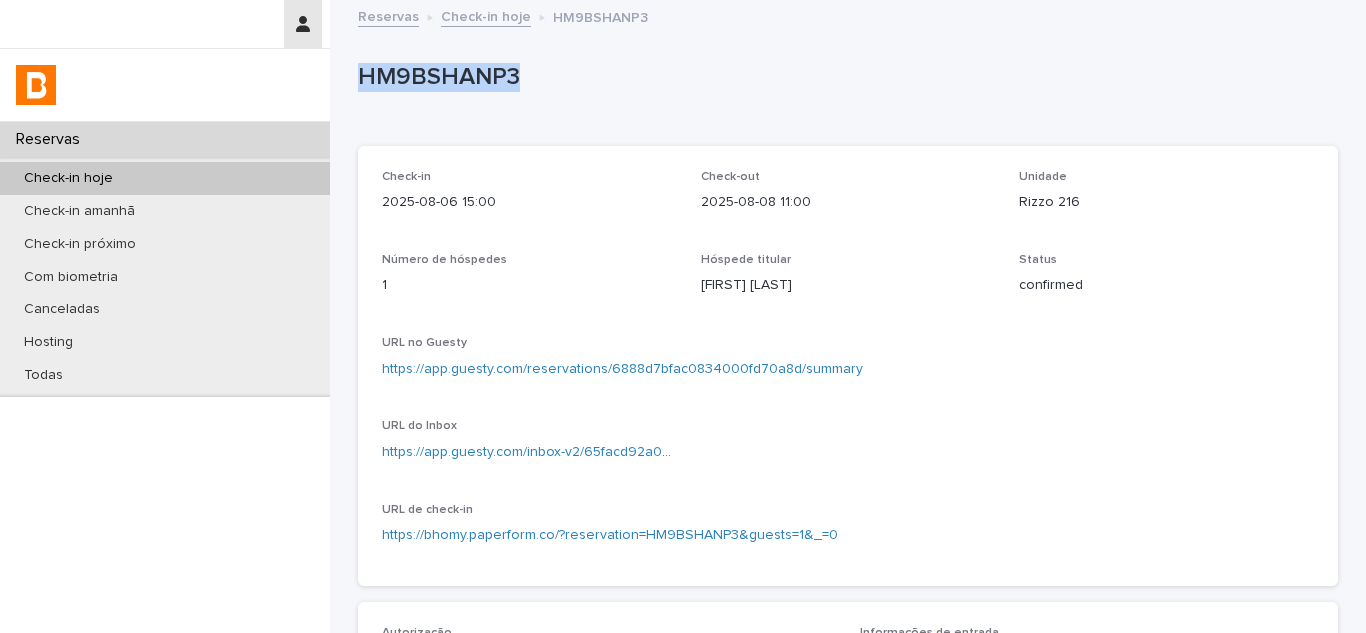 copy on "HM9BSHANP3" 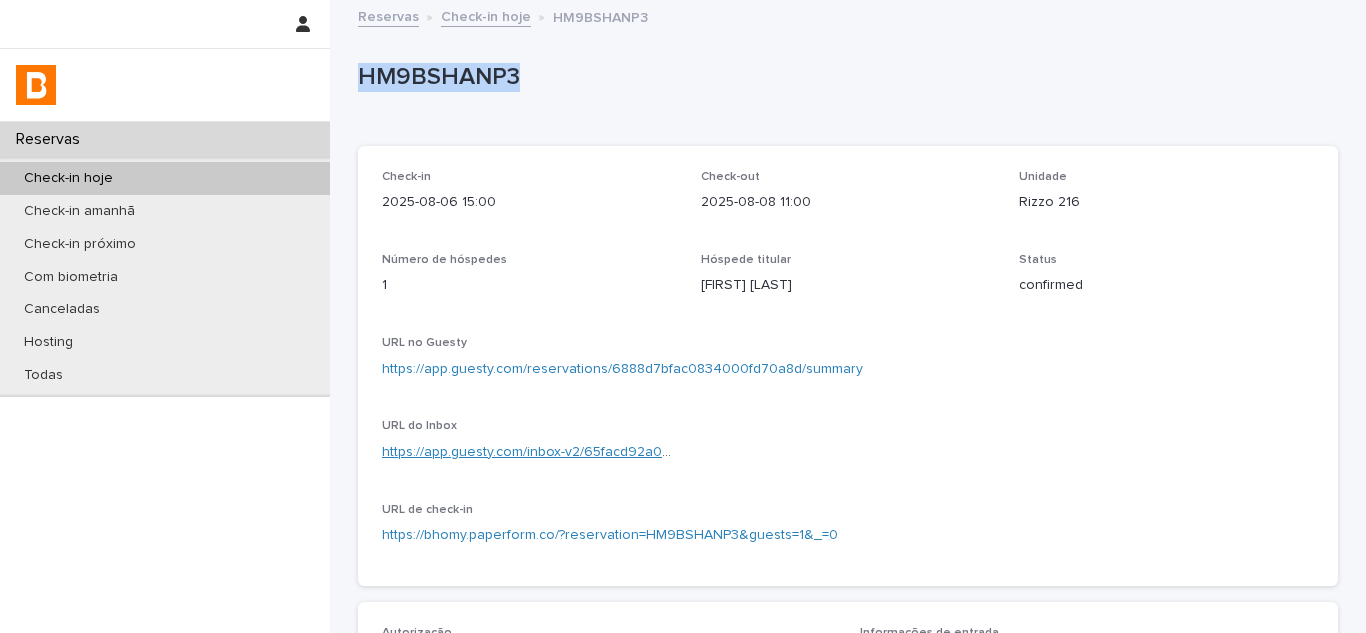 click on "https://app.guesty.com/inbox-v2/65facd92a0e822000f69b307?reservationId=6888d7bfac0834000fd70a8d" at bounding box center (723, 452) 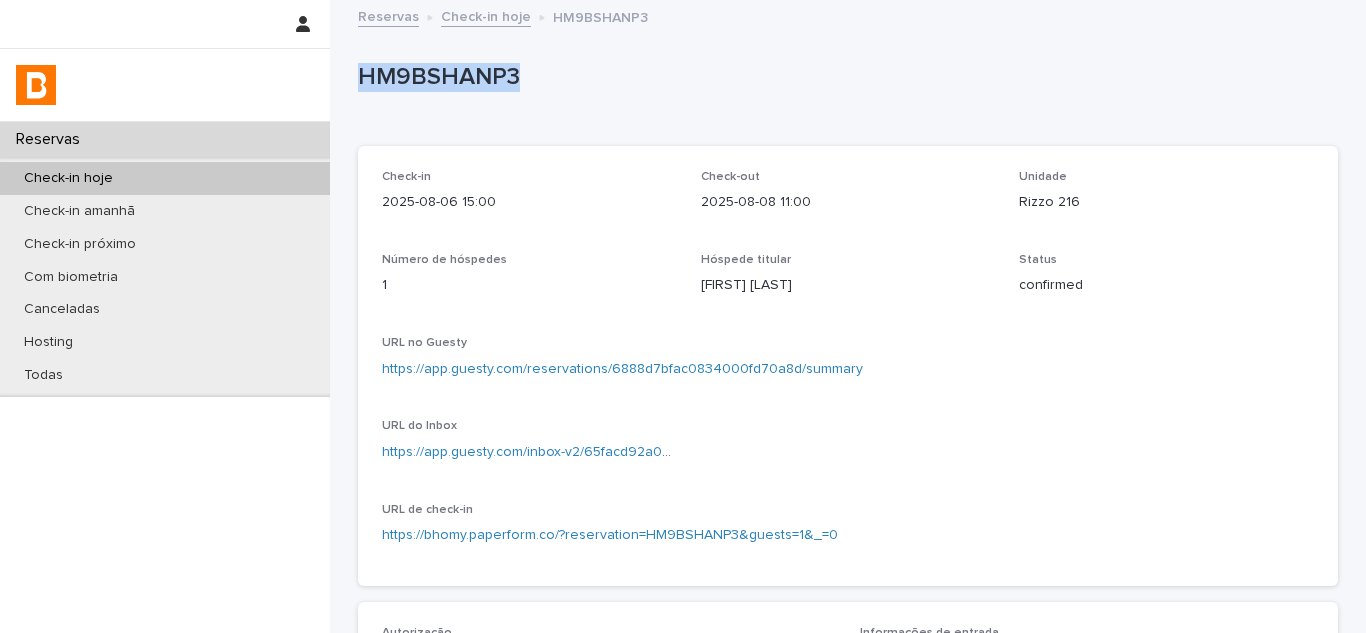click on "https://app.guesty.com/reservations/6888d7bfac0834000fd70a8d/summary" at bounding box center [622, 369] 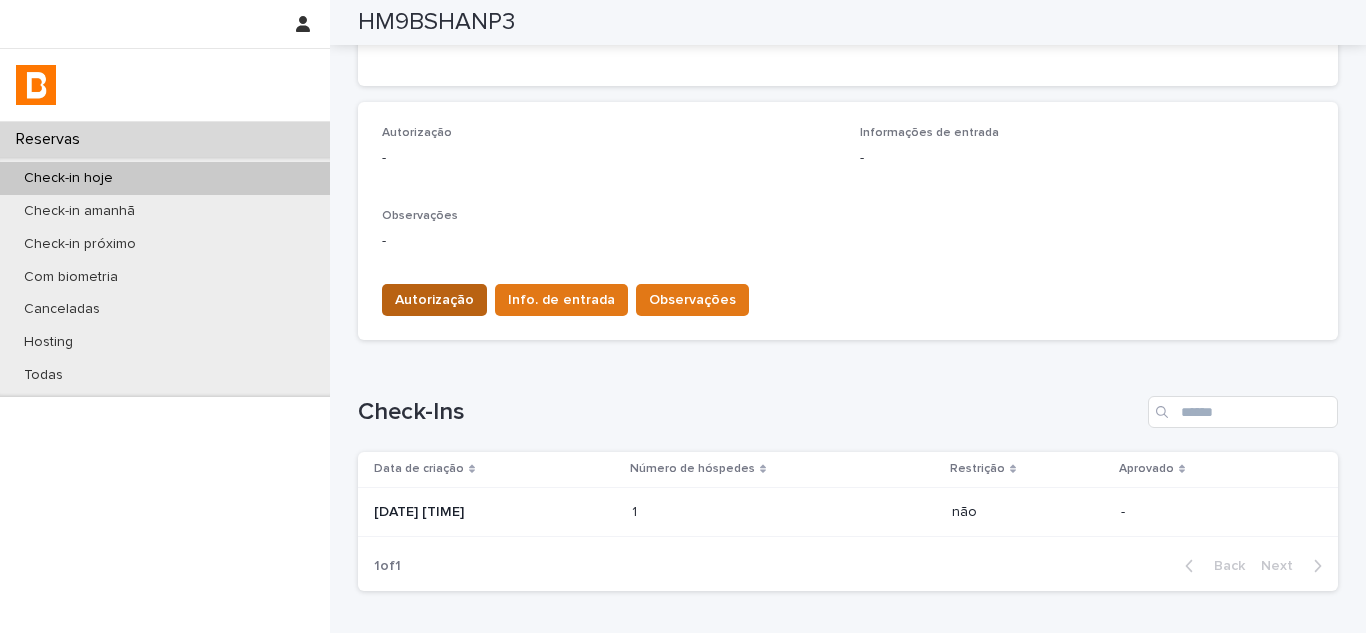 click on "Autorização" at bounding box center (434, 300) 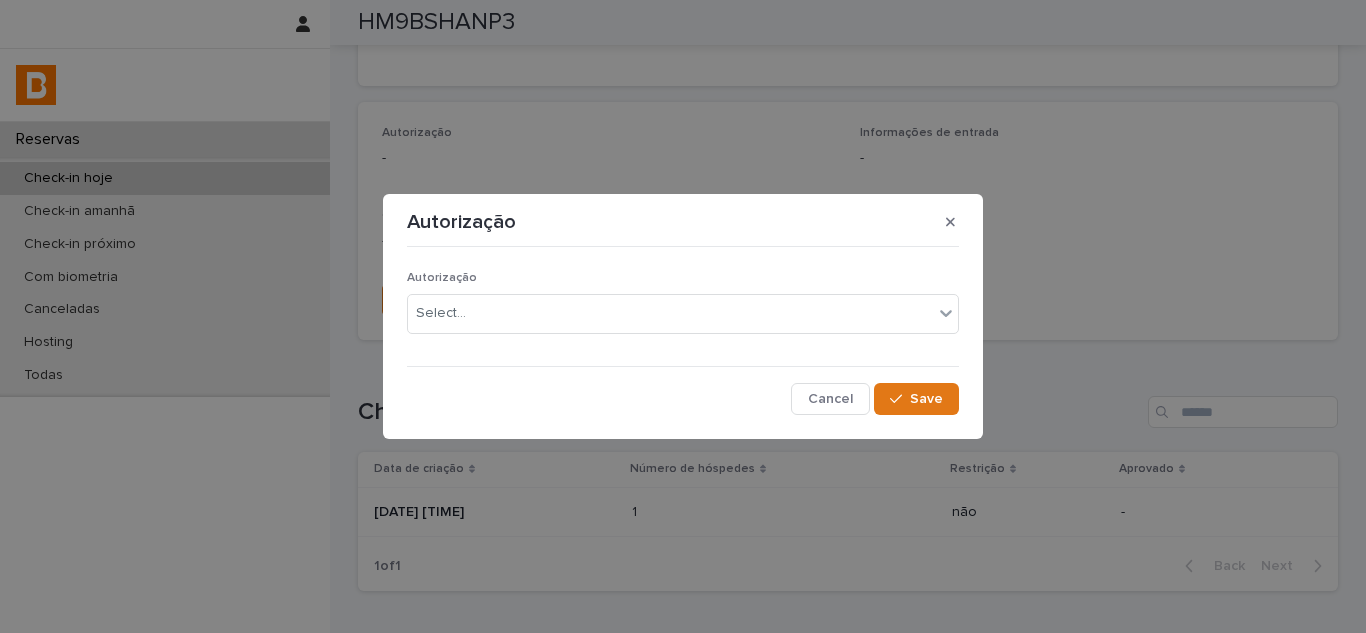 click on "Autorização" at bounding box center (683, 278) 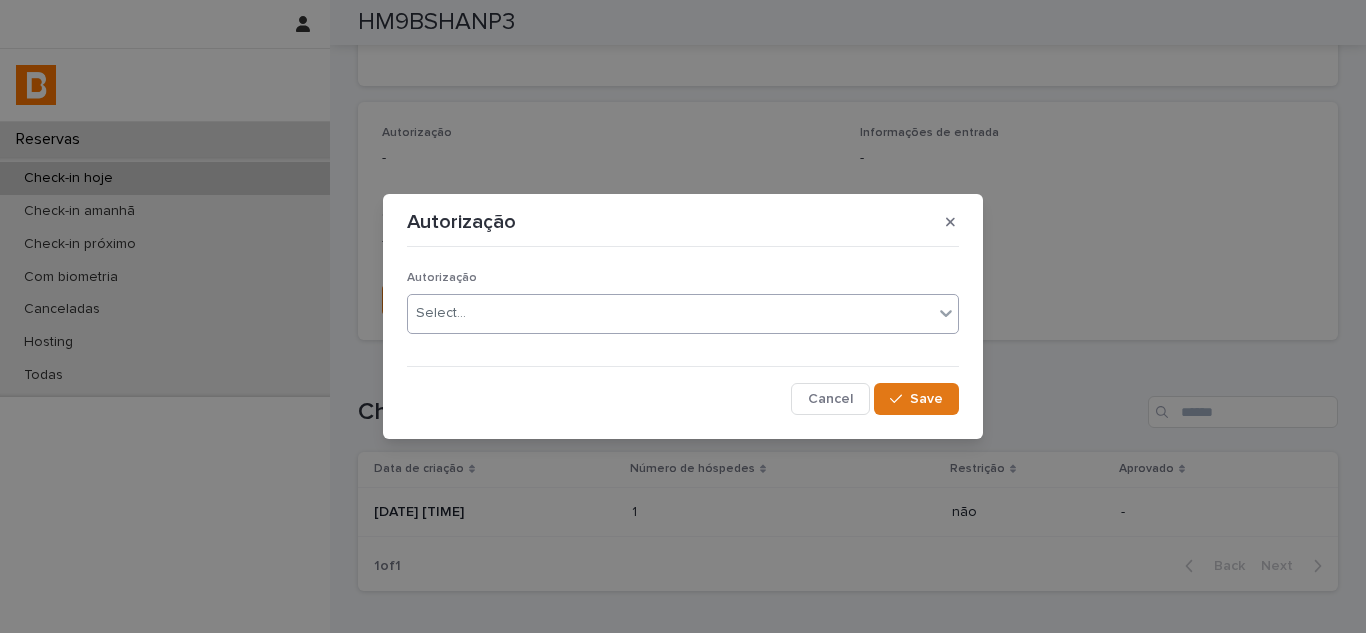 click on "Select..." at bounding box center (670, 313) 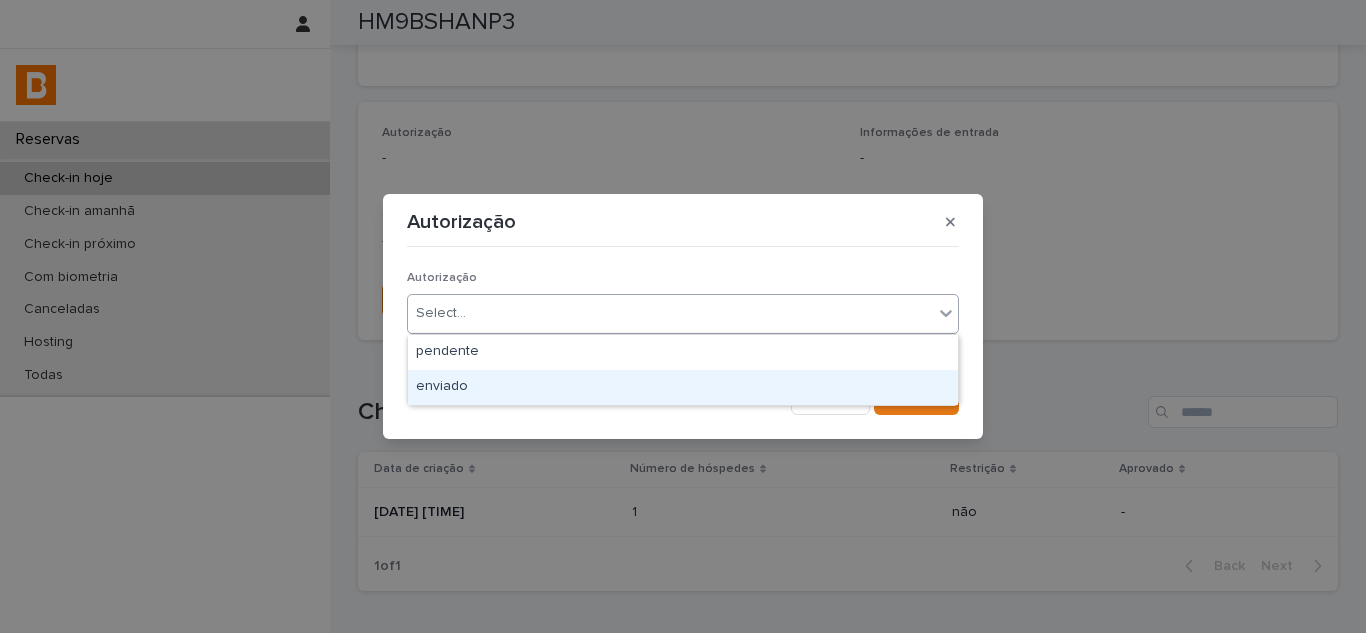 click on "enviado" at bounding box center (683, 387) 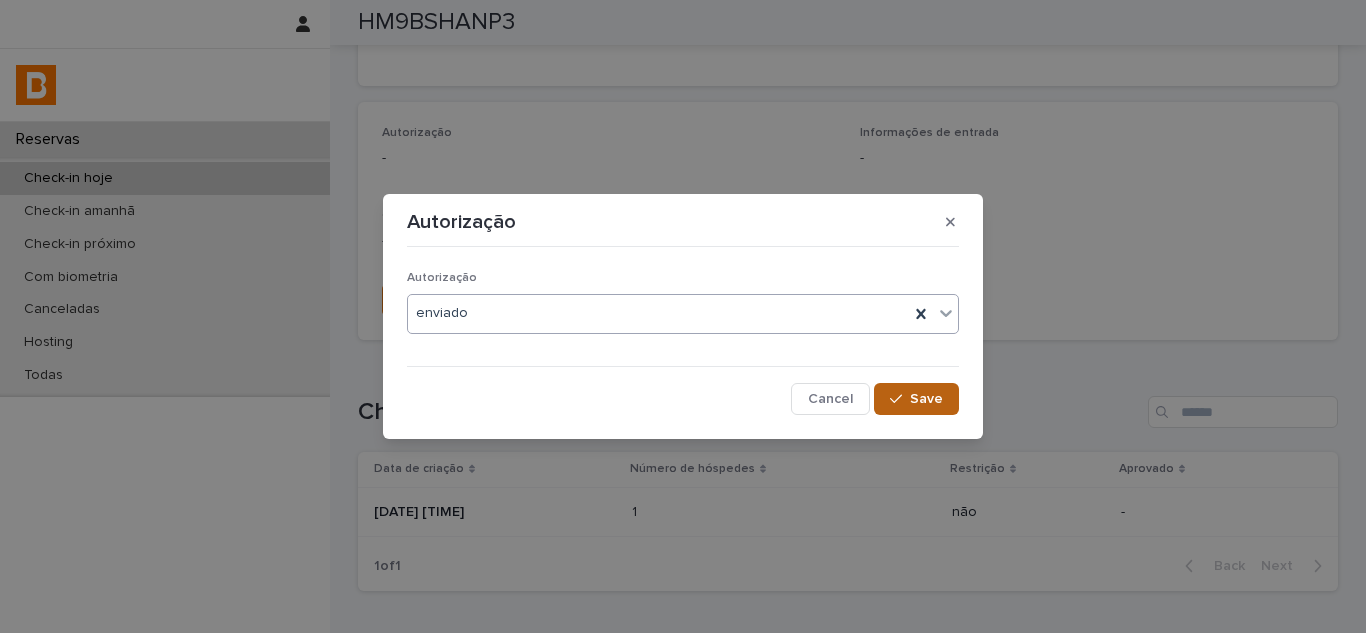 click at bounding box center [900, 399] 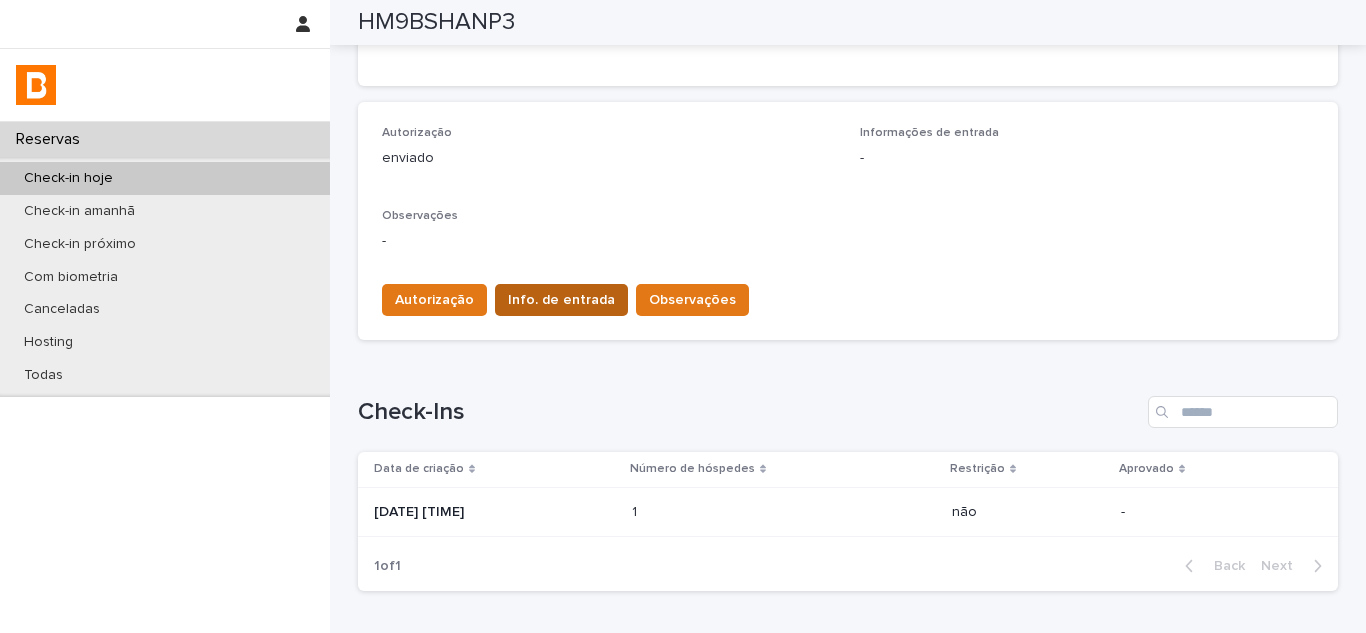 click on "Info. de entrada" at bounding box center (561, 300) 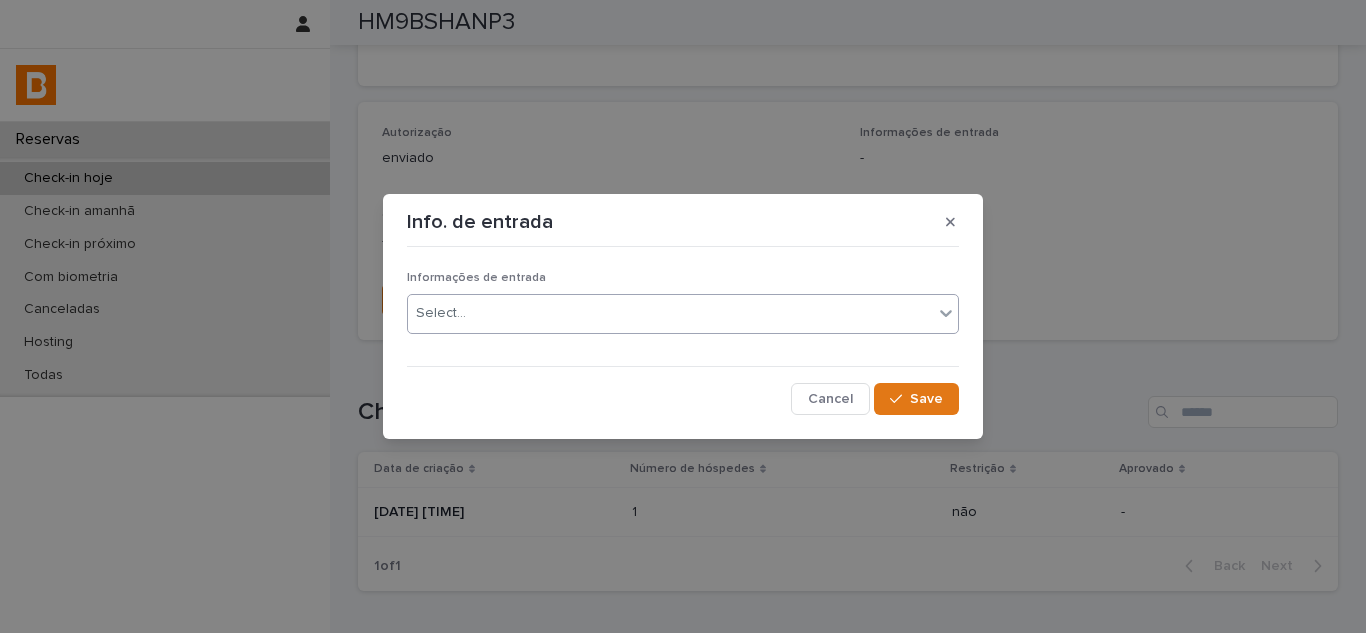 click on "Select..." at bounding box center [683, 314] 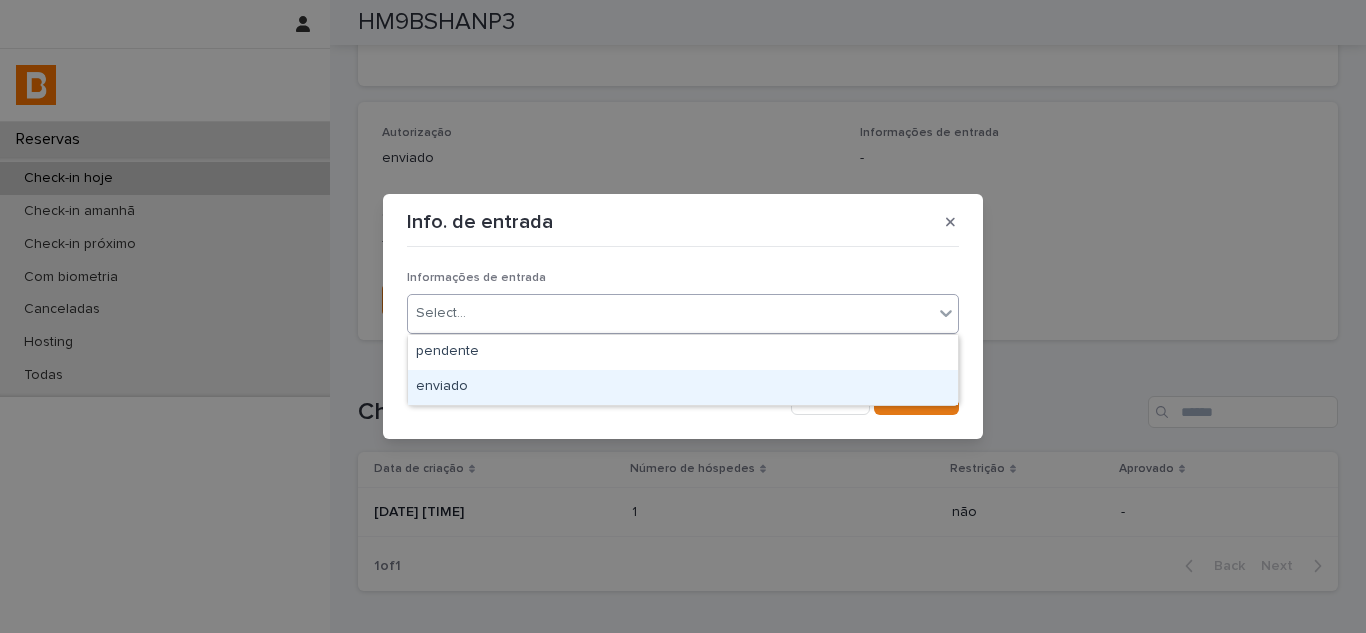 click on "enviado" at bounding box center (683, 387) 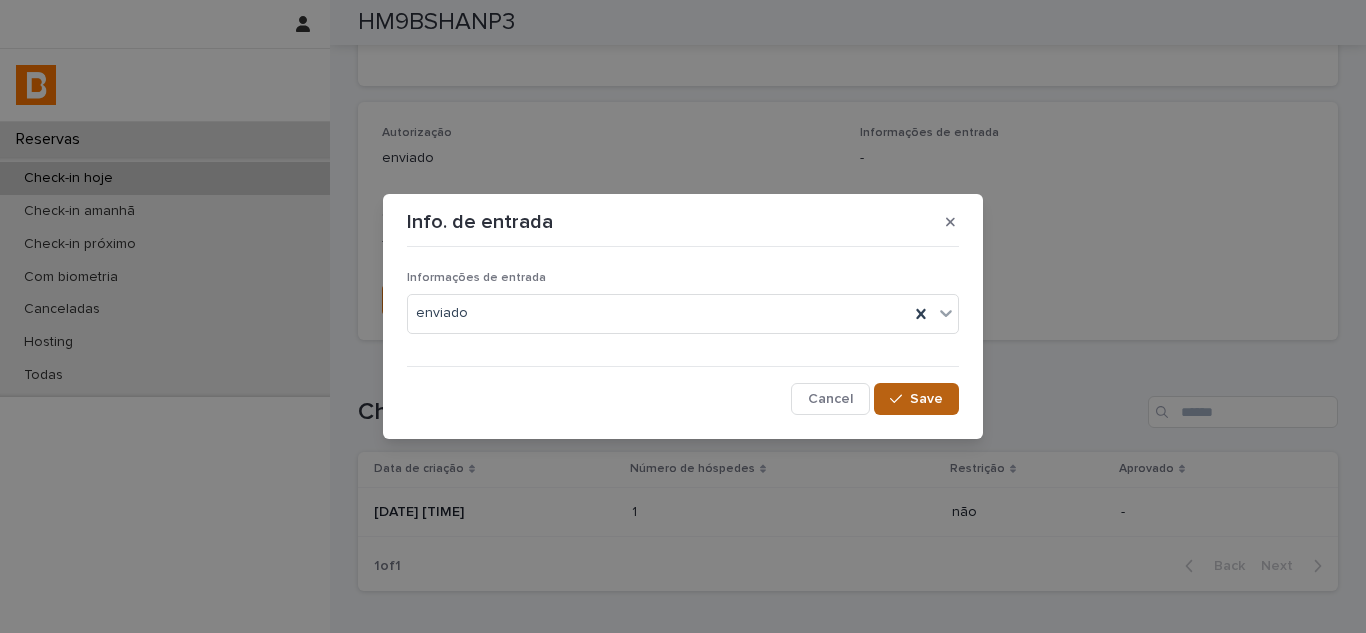 click on "Save" at bounding box center (926, 399) 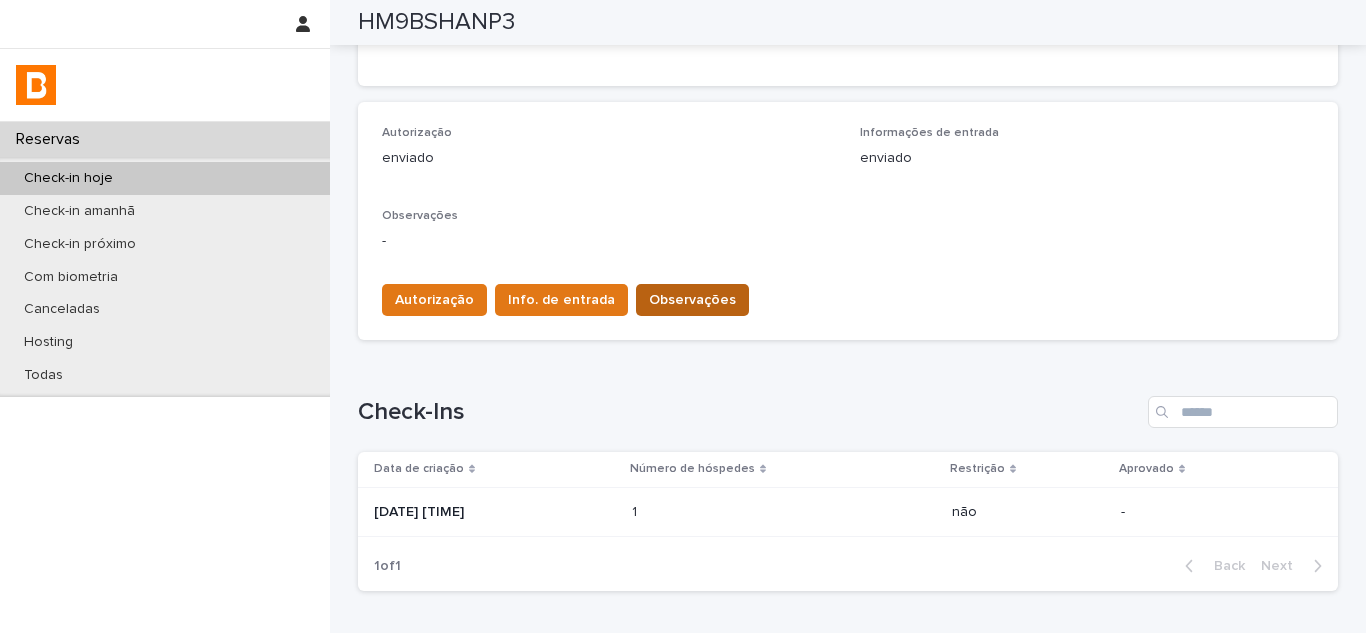 click on "Observações" at bounding box center (692, 300) 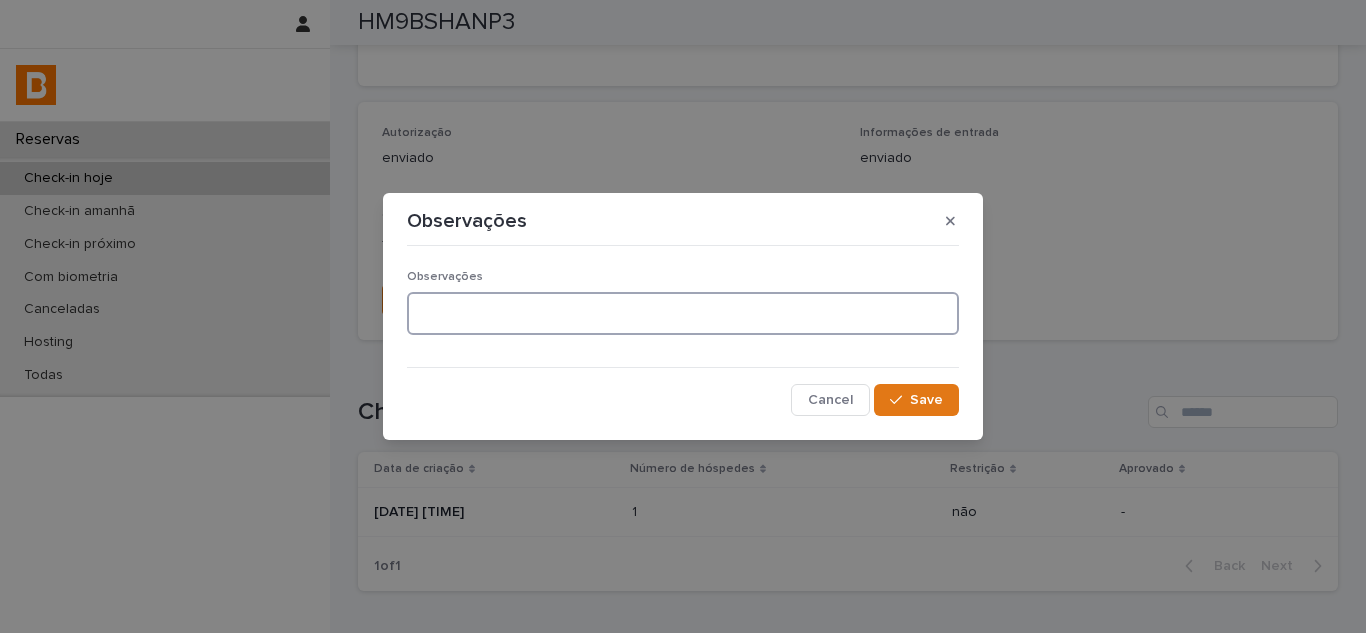 click at bounding box center (683, 313) 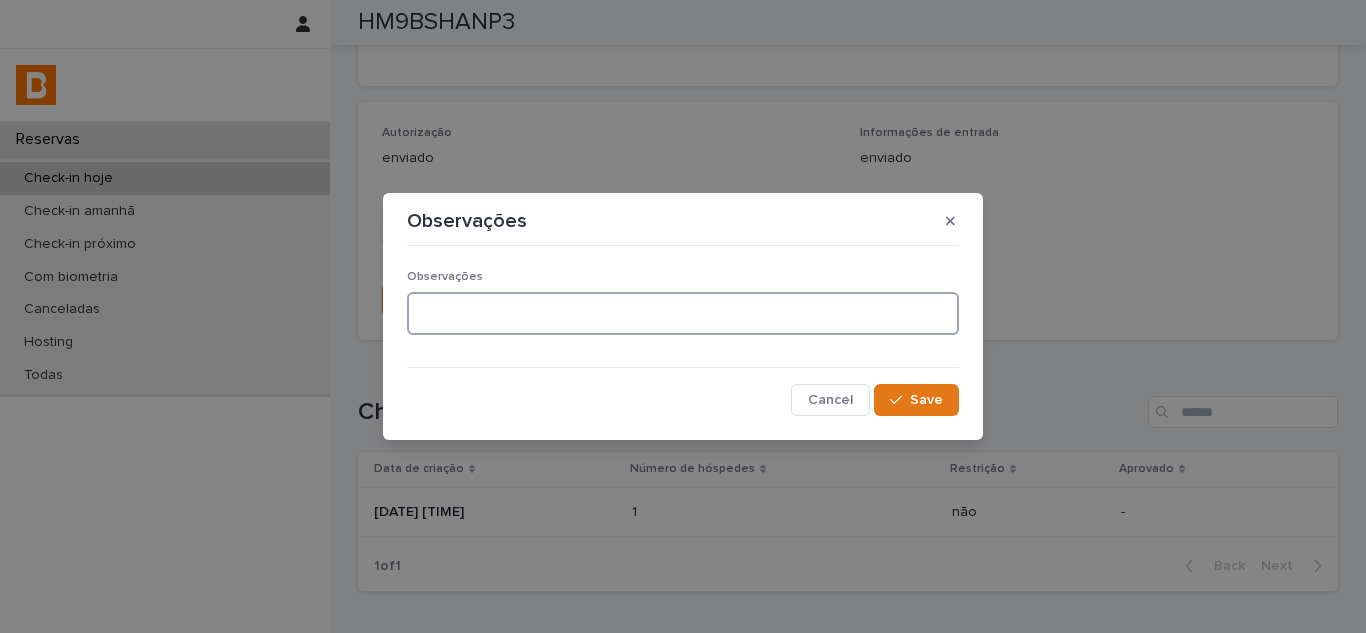 paste on "**********" 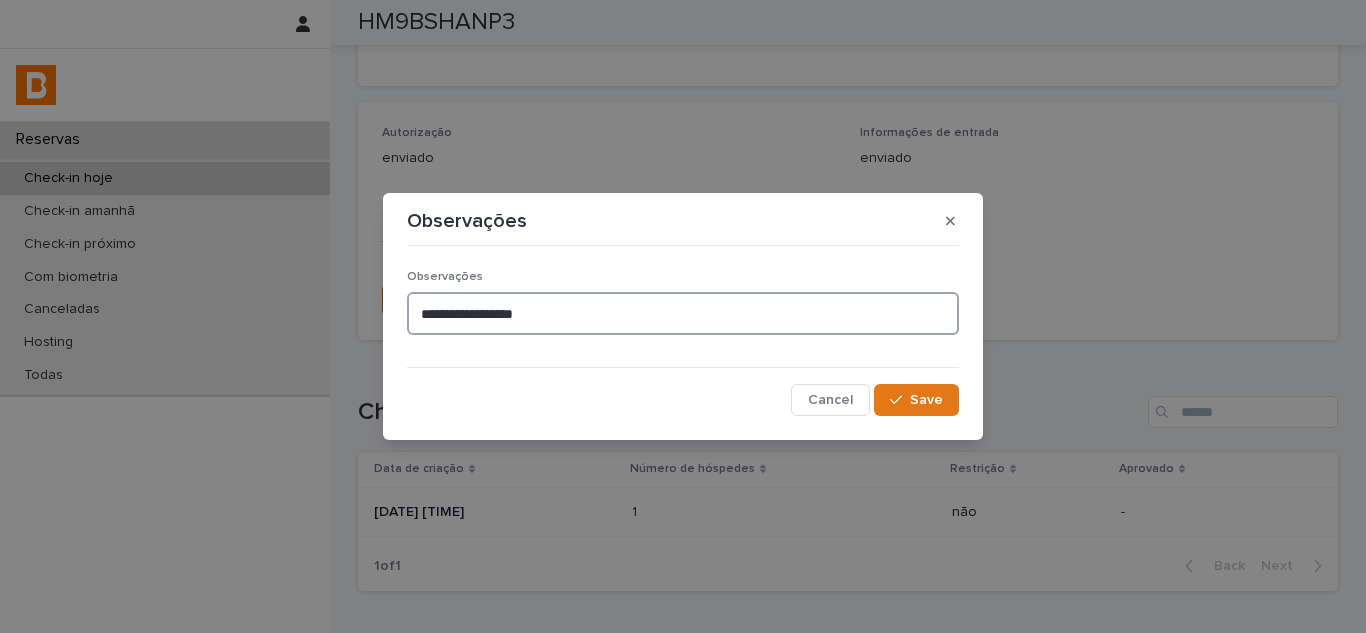 click on "**********" at bounding box center (683, 313) 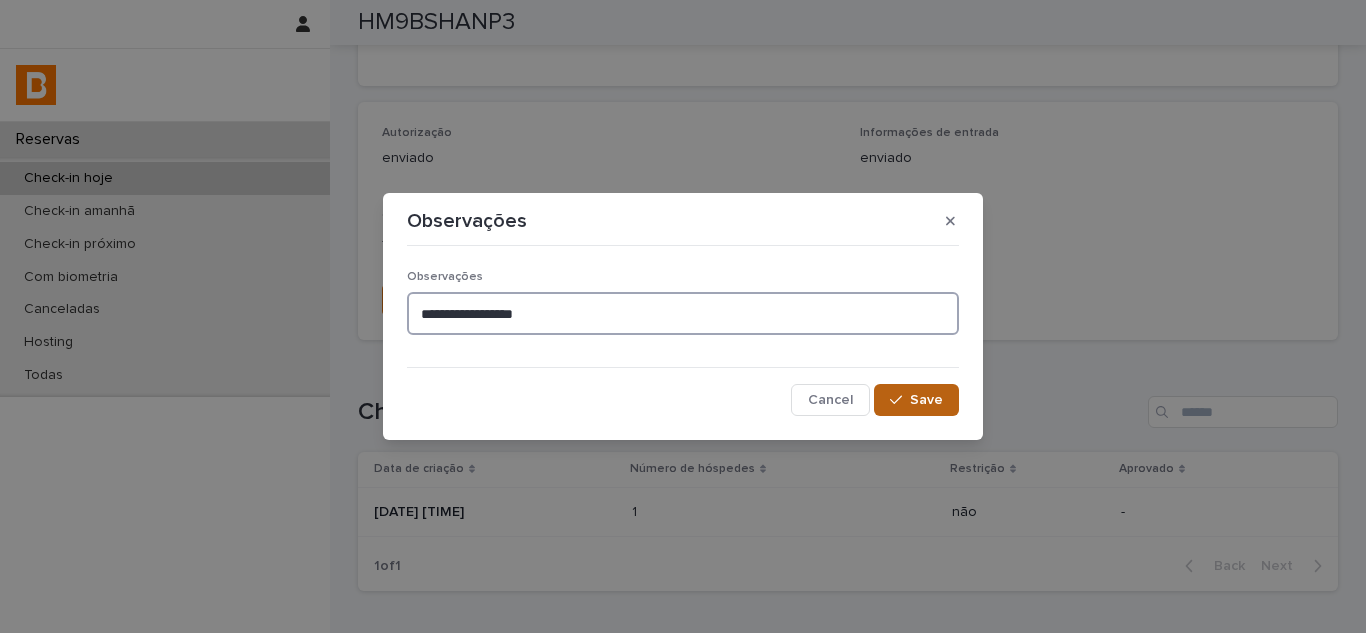 type on "**********" 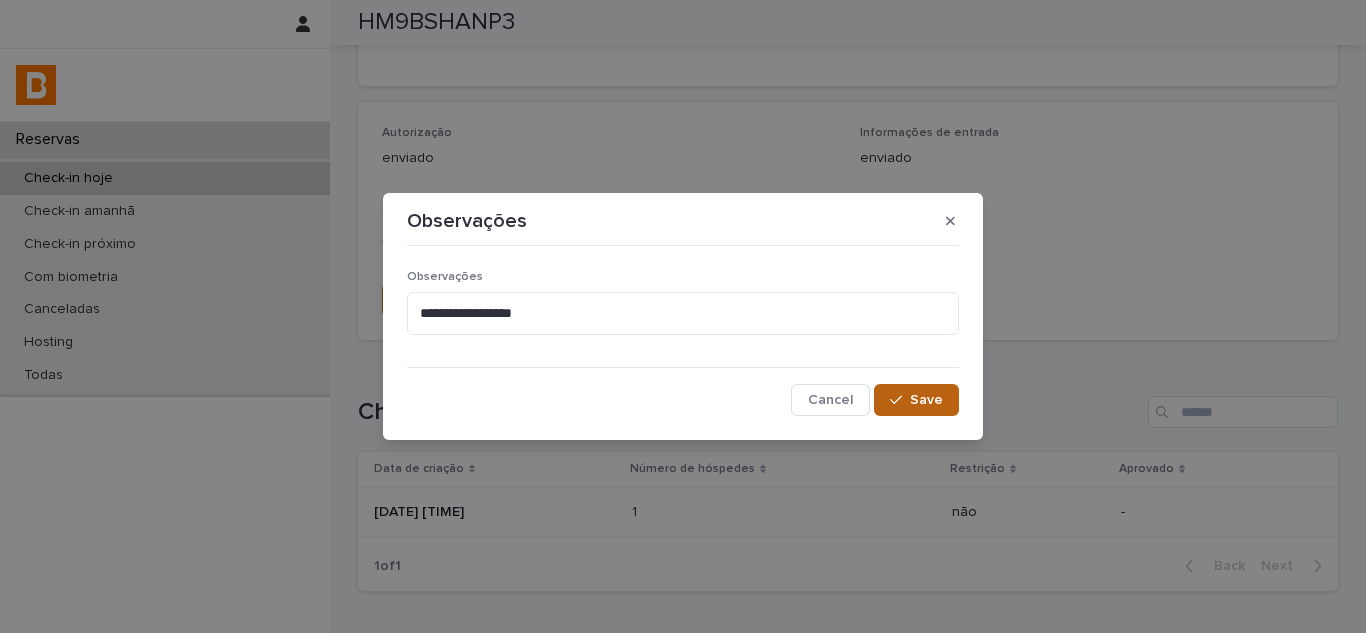 click on "Save" at bounding box center [916, 400] 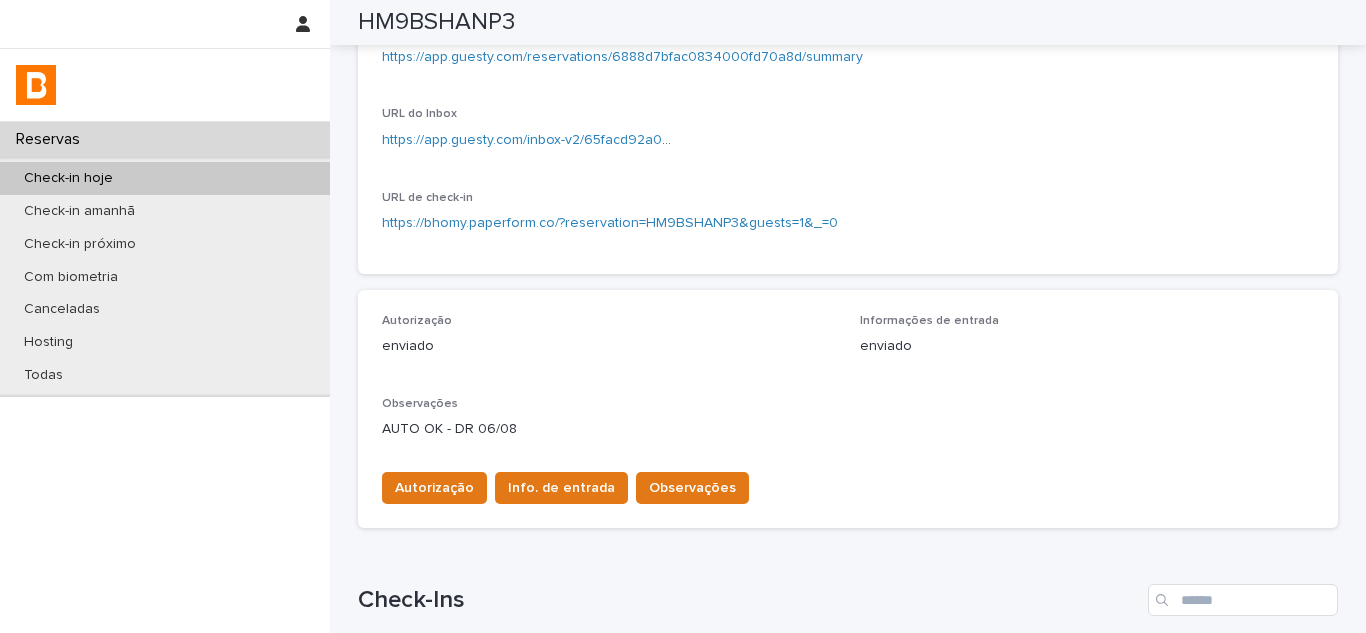 scroll, scrollTop: 0, scrollLeft: 0, axis: both 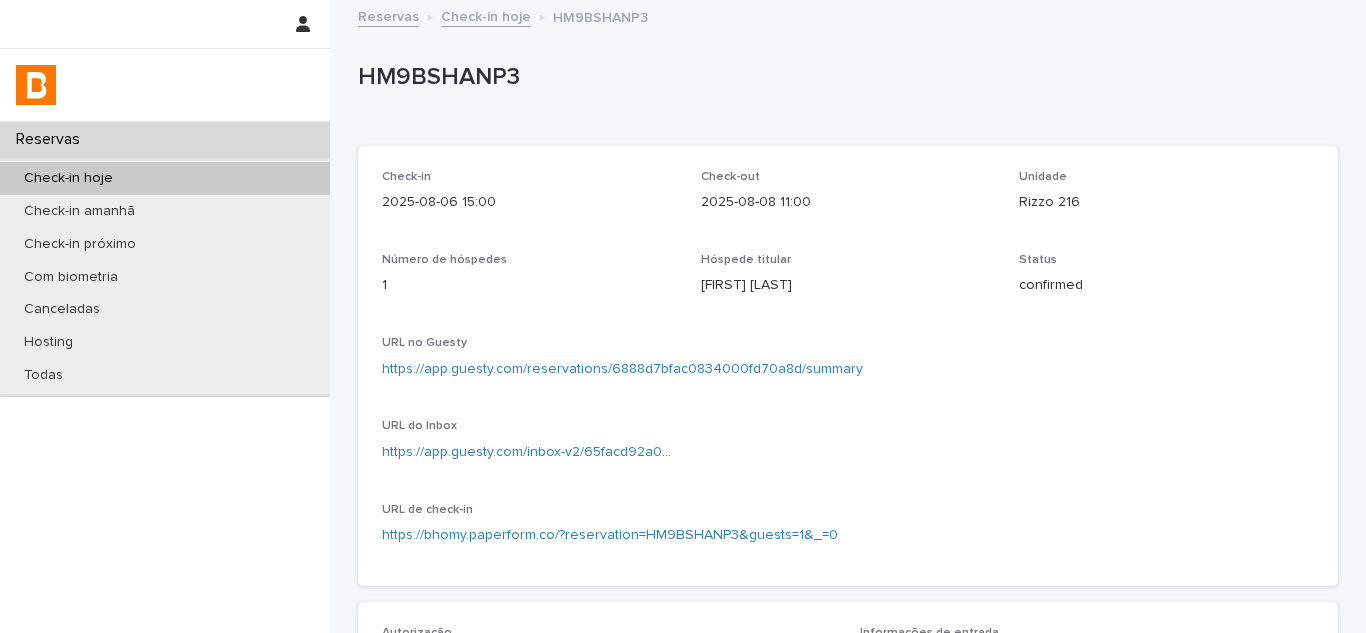 click on "Check-in hoje" at bounding box center [165, 178] 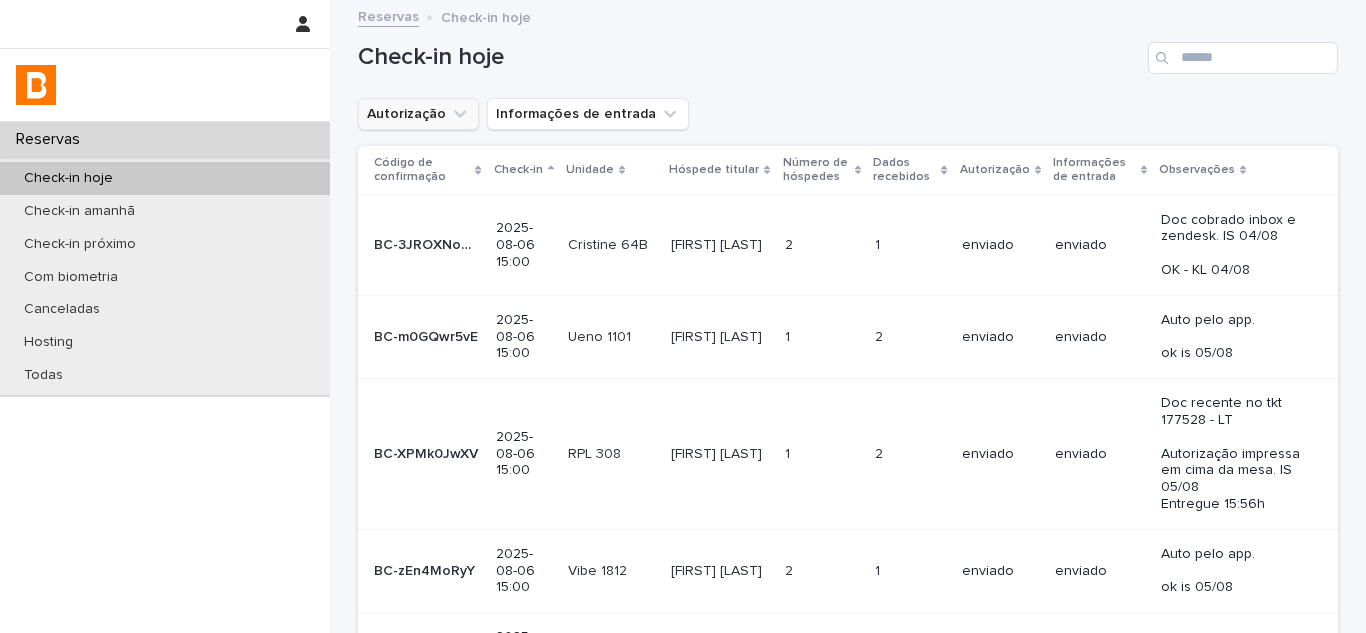 click on "Autorização" at bounding box center [418, 114] 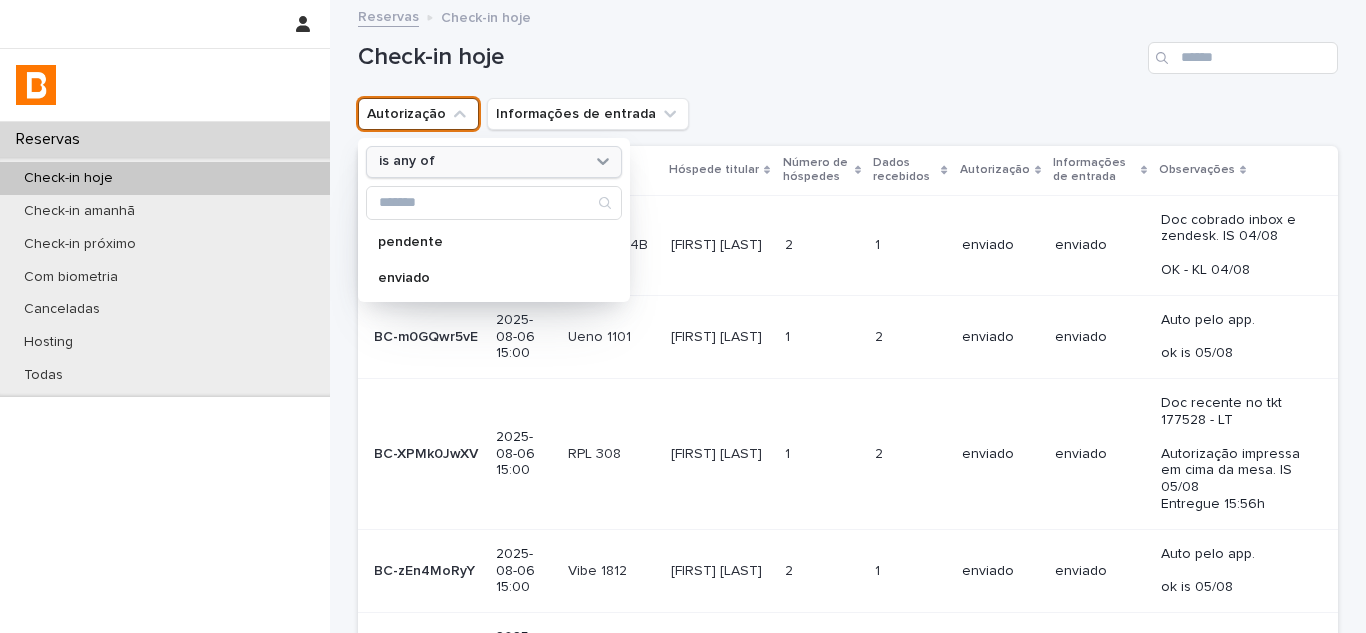 click on "is any of" at bounding box center (494, 162) 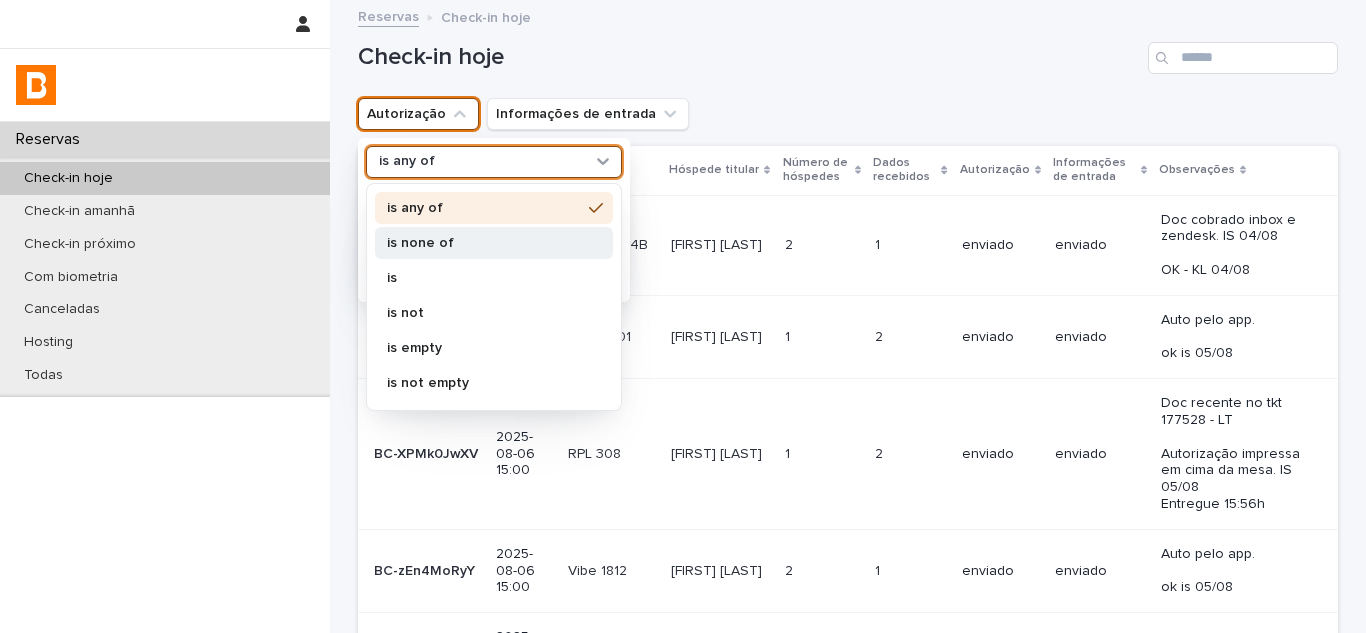 click on "is none of" at bounding box center (484, 243) 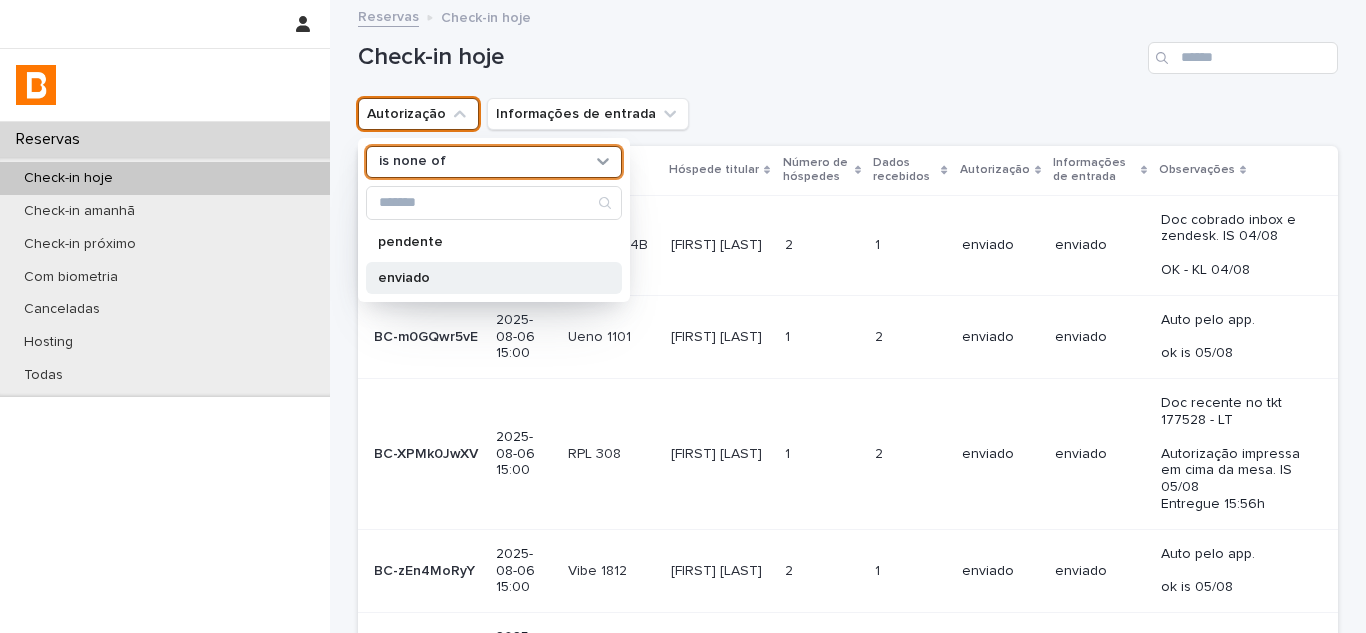 click on "enviado" at bounding box center (494, 278) 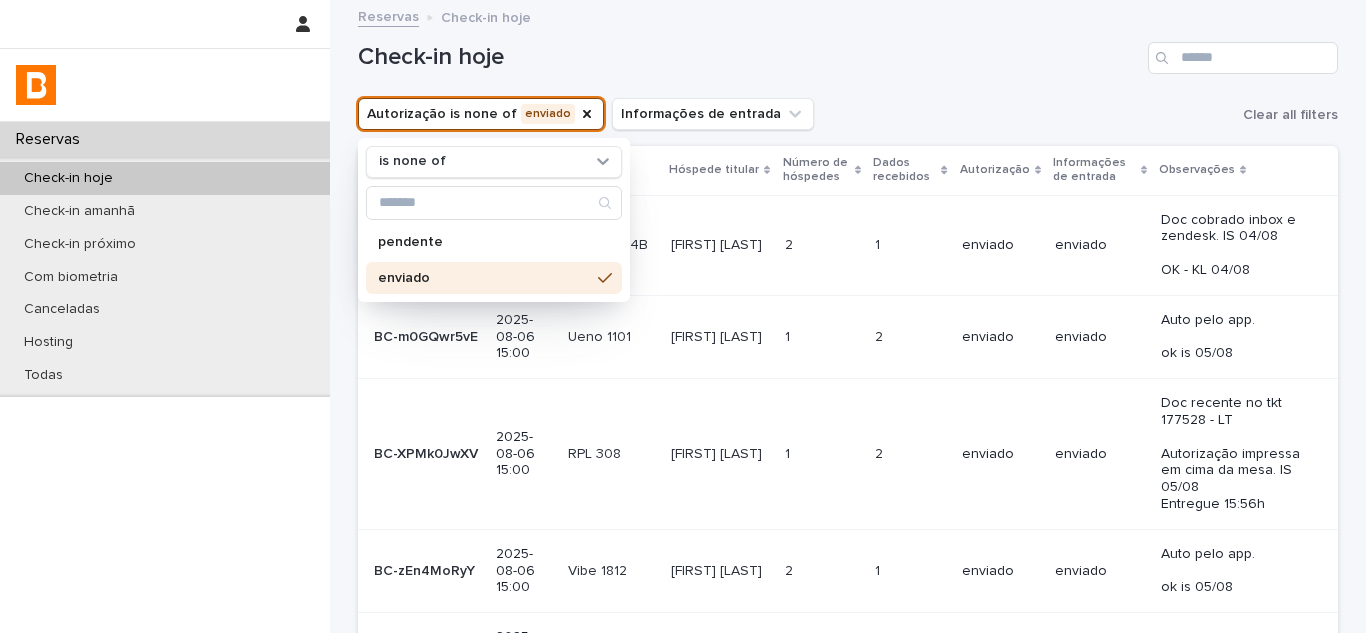 click on "Check-in hoje" at bounding box center (848, 50) 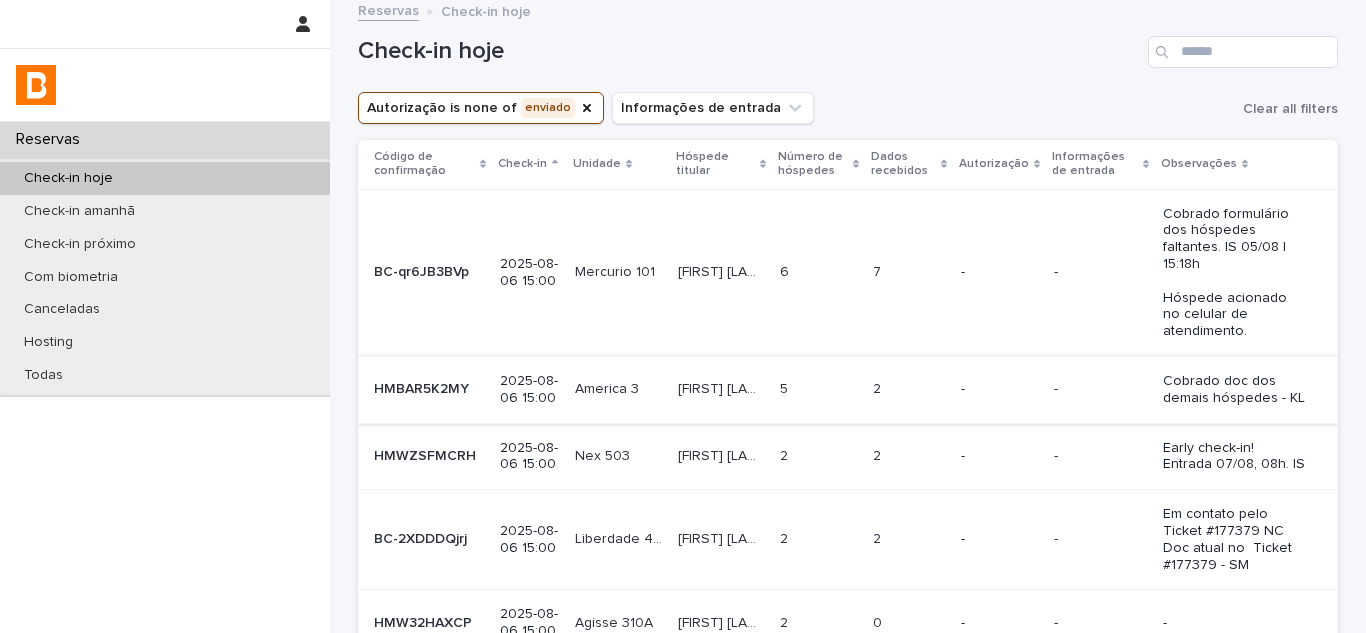 scroll, scrollTop: 0, scrollLeft: 0, axis: both 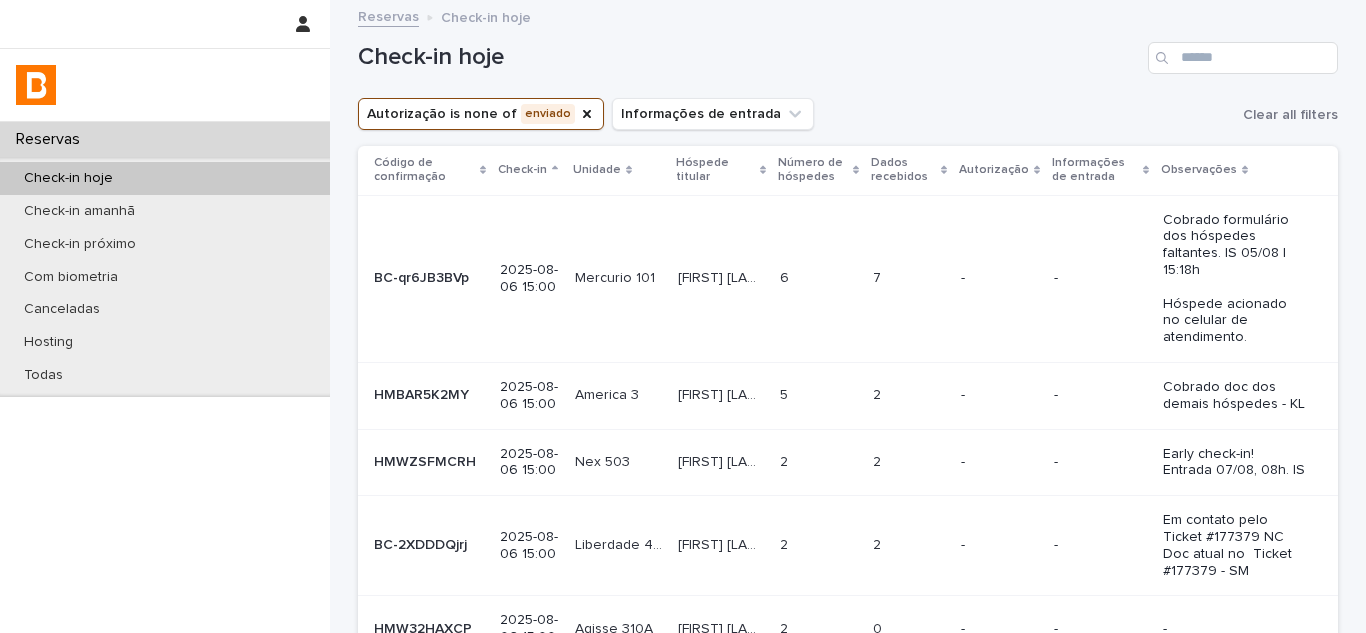 click on "Dados recebidos" at bounding box center (903, 170) 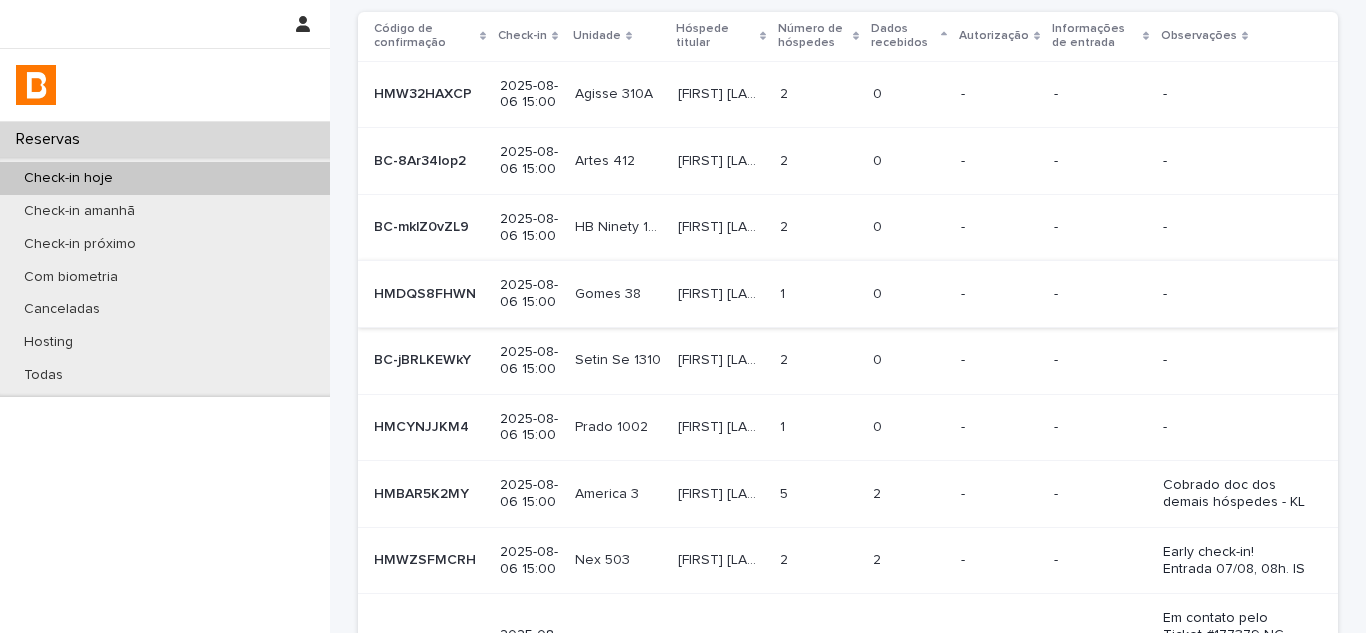 scroll, scrollTop: 0, scrollLeft: 0, axis: both 